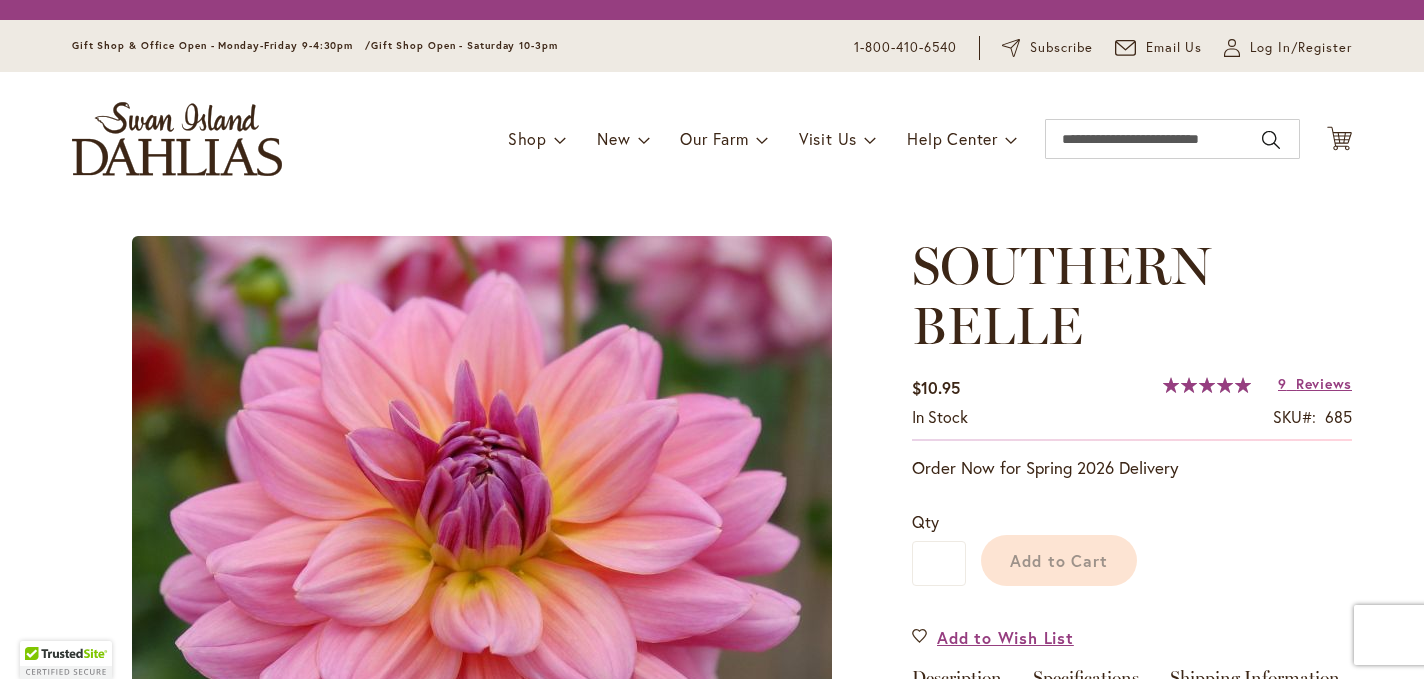 scroll, scrollTop: 0, scrollLeft: 0, axis: both 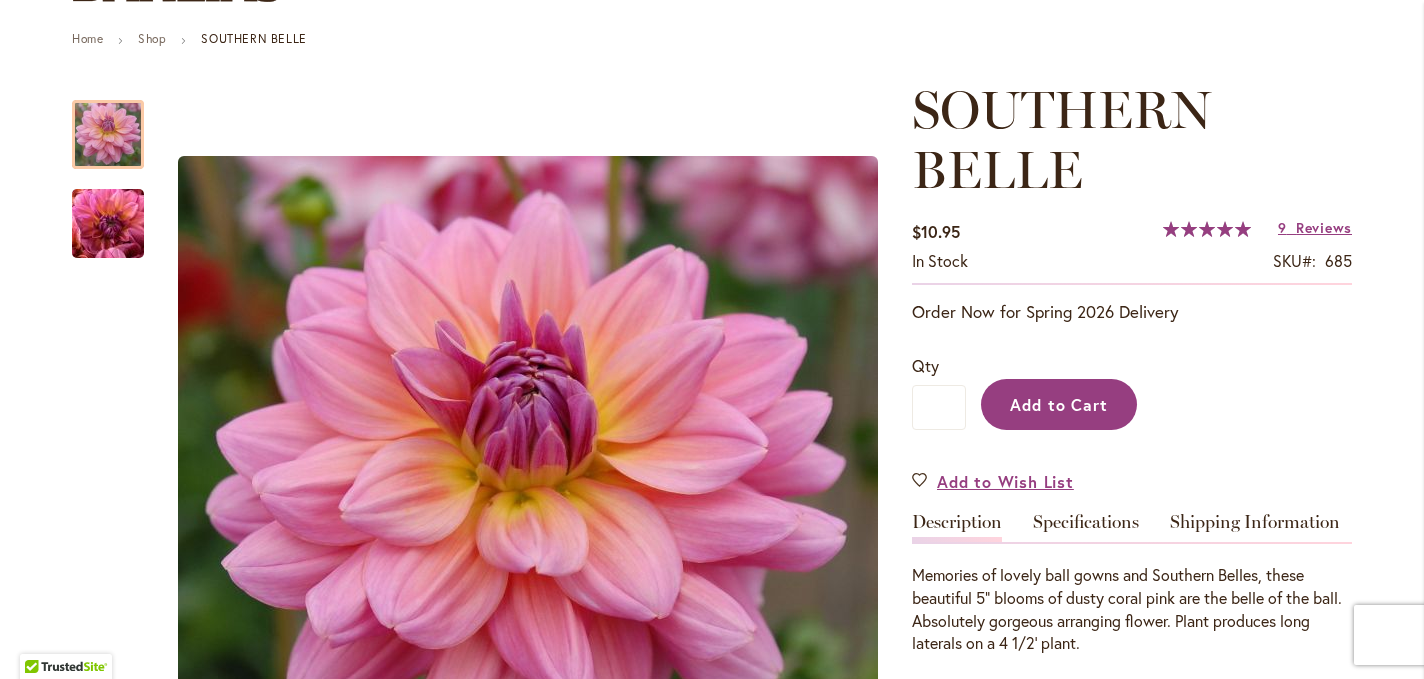 click on "Add to Cart" at bounding box center (1059, 404) 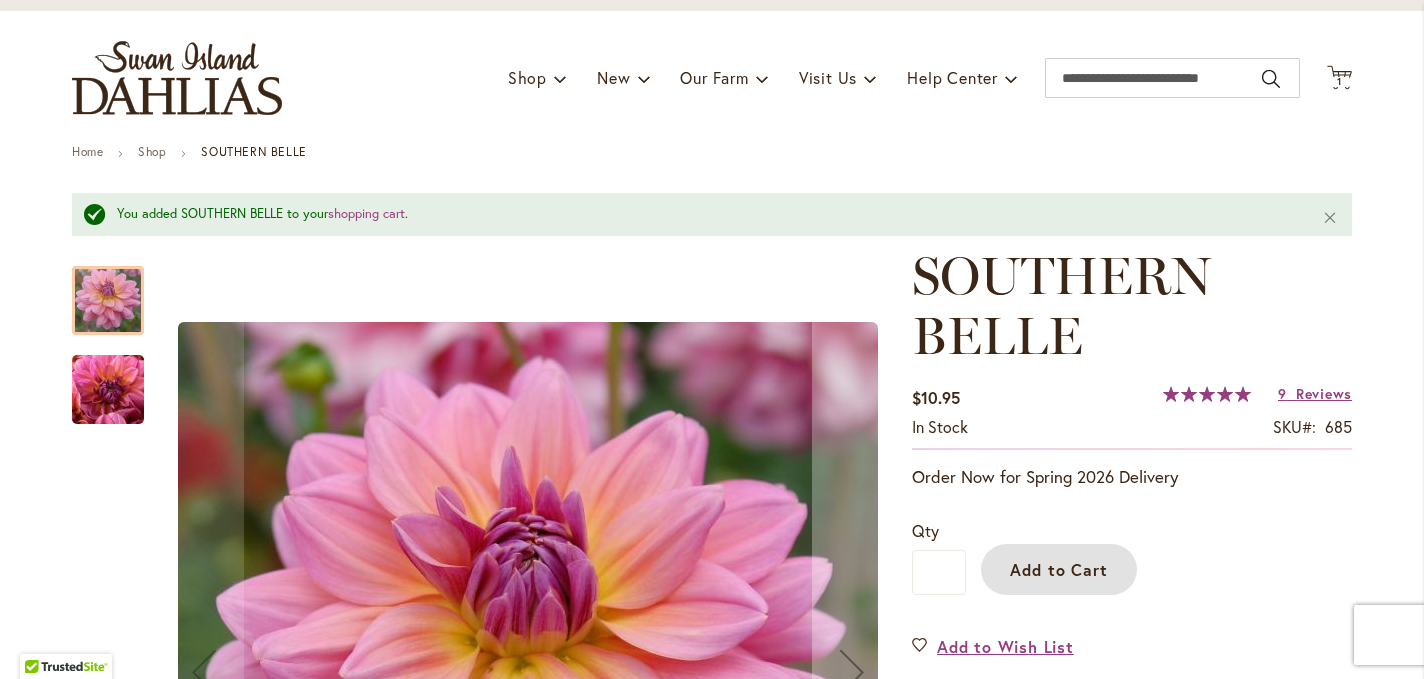 scroll, scrollTop: 0, scrollLeft: 0, axis: both 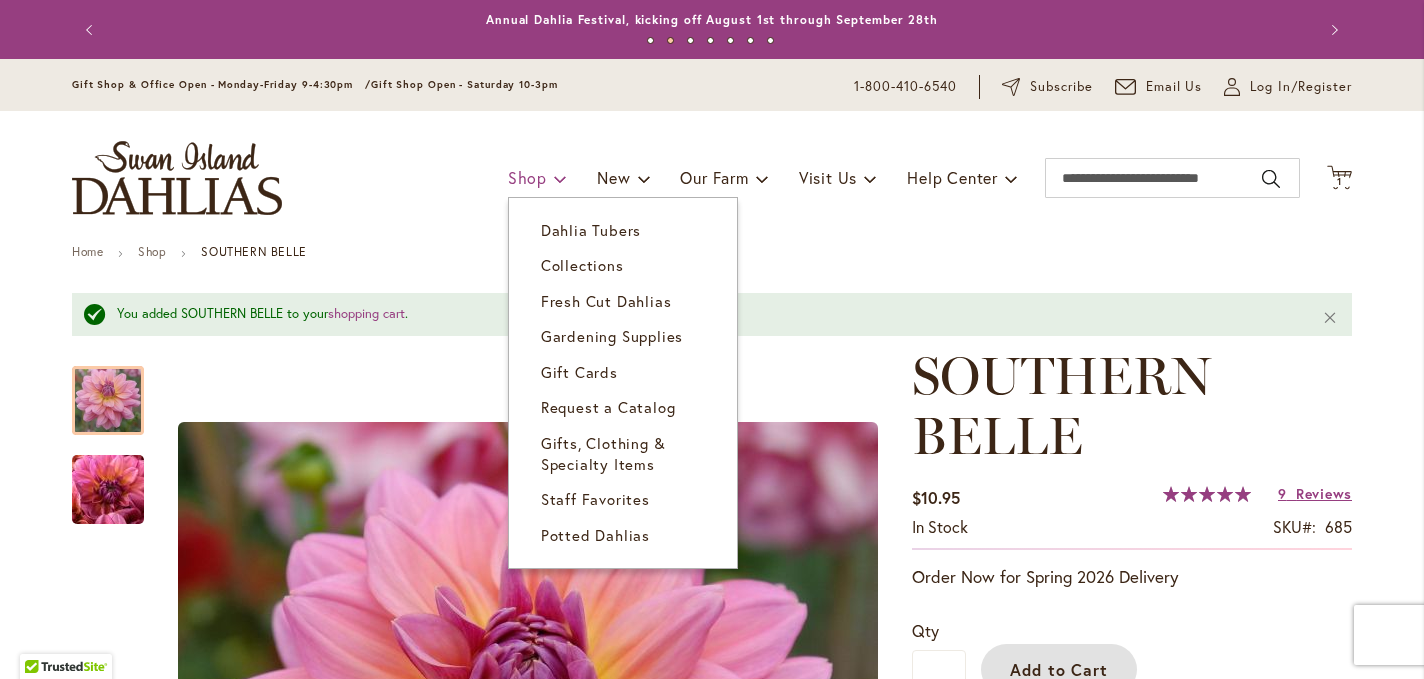 click on "Shop" at bounding box center [527, 177] 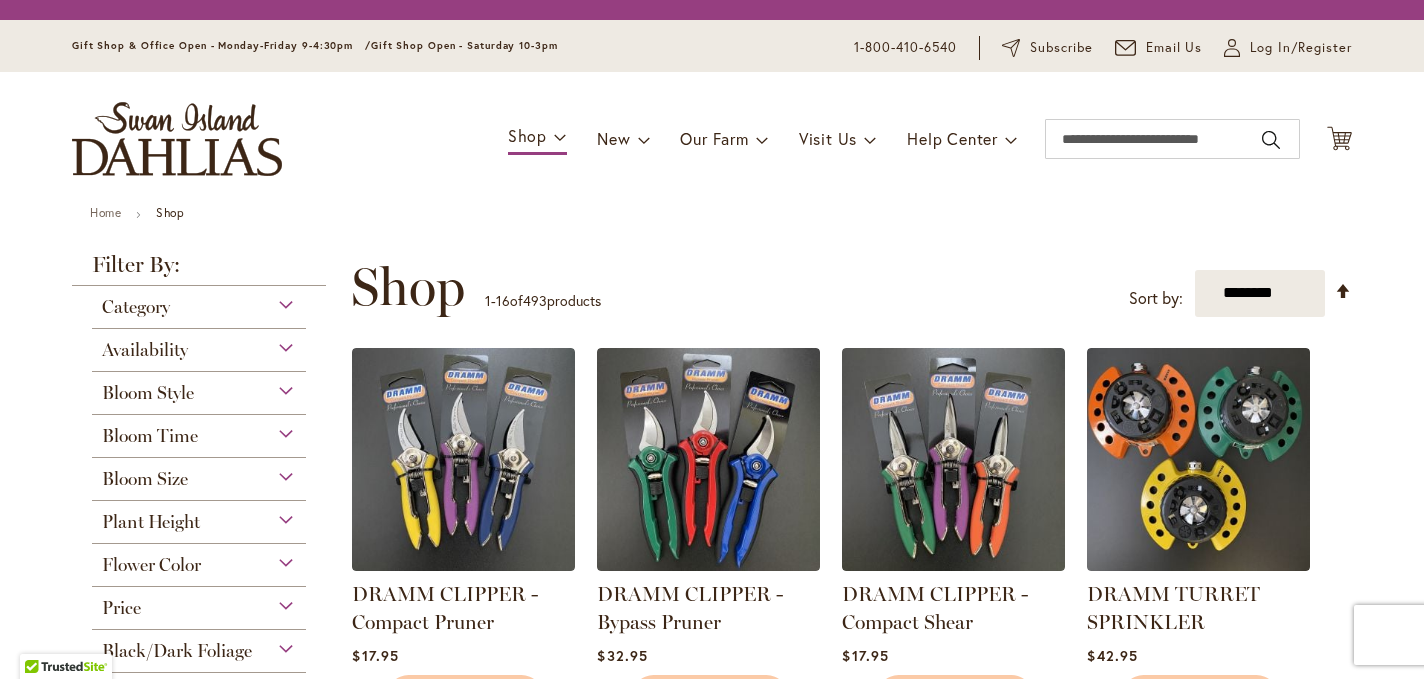 scroll, scrollTop: 0, scrollLeft: 0, axis: both 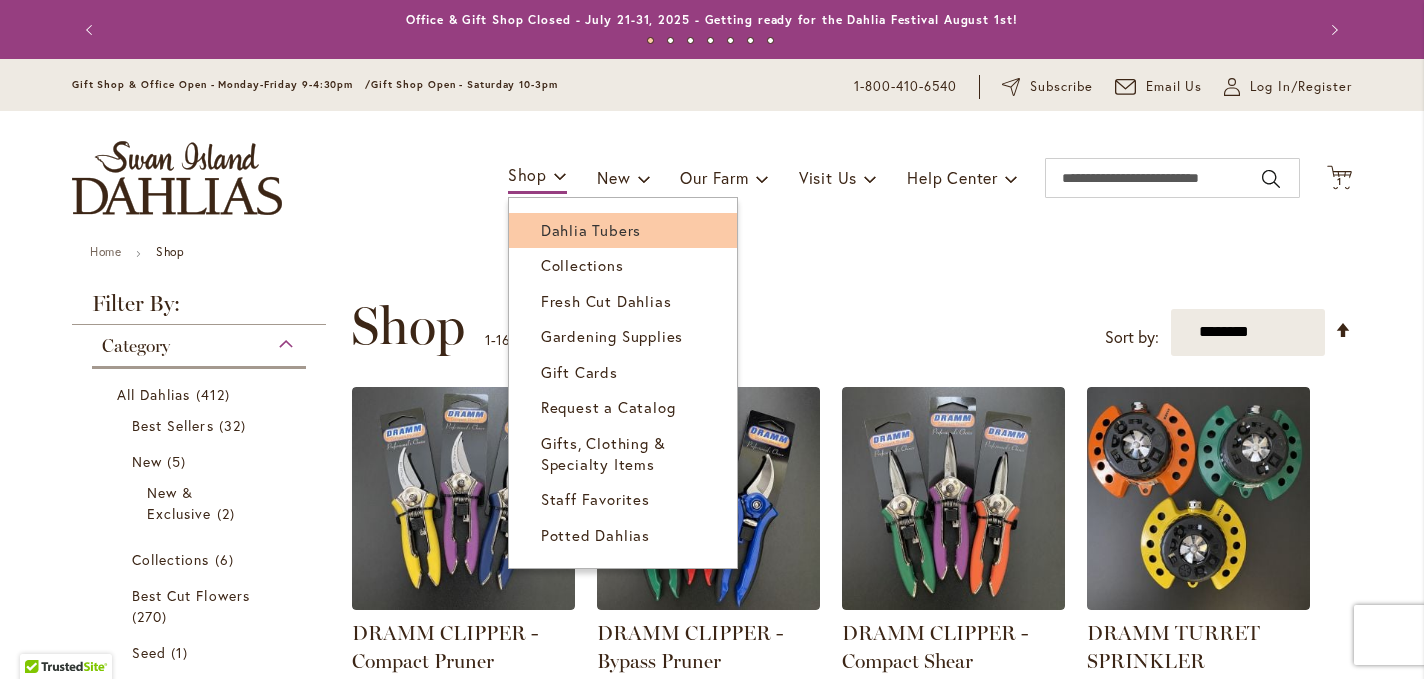 click on "Dahlia Tubers" at bounding box center (591, 230) 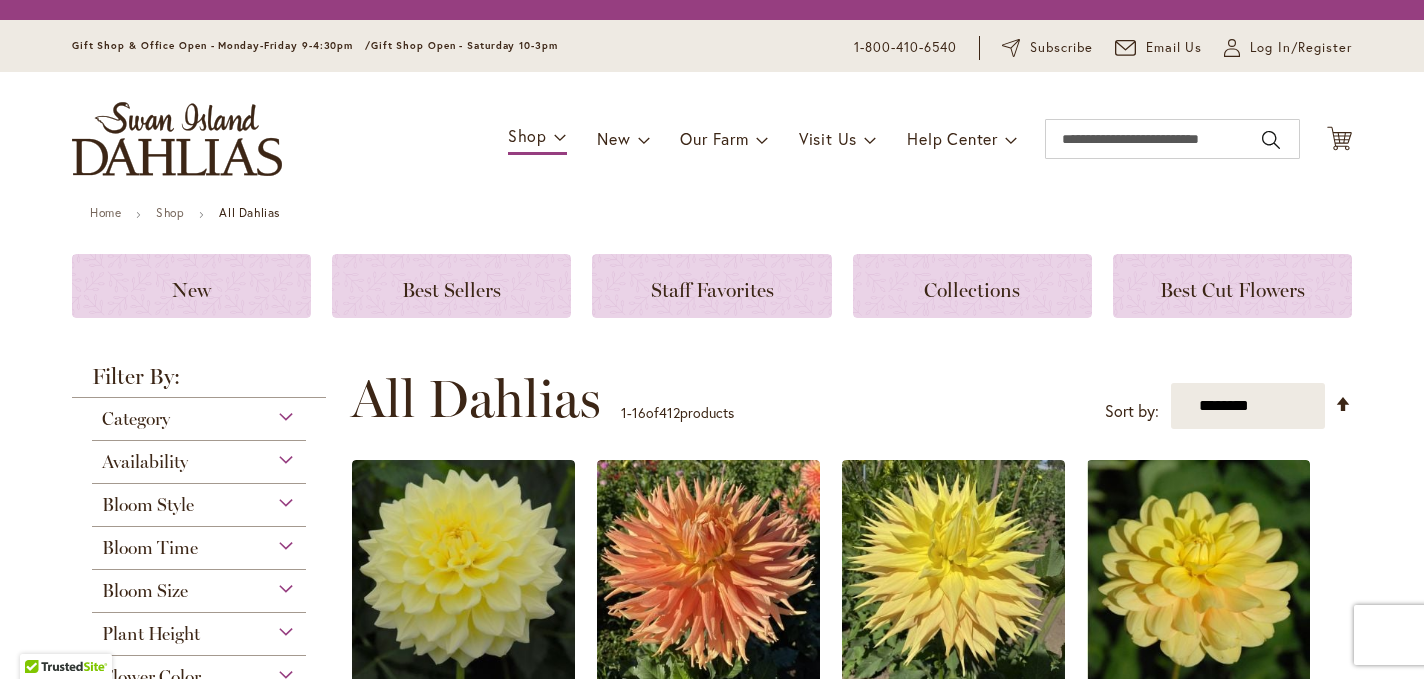 scroll, scrollTop: 0, scrollLeft: 0, axis: both 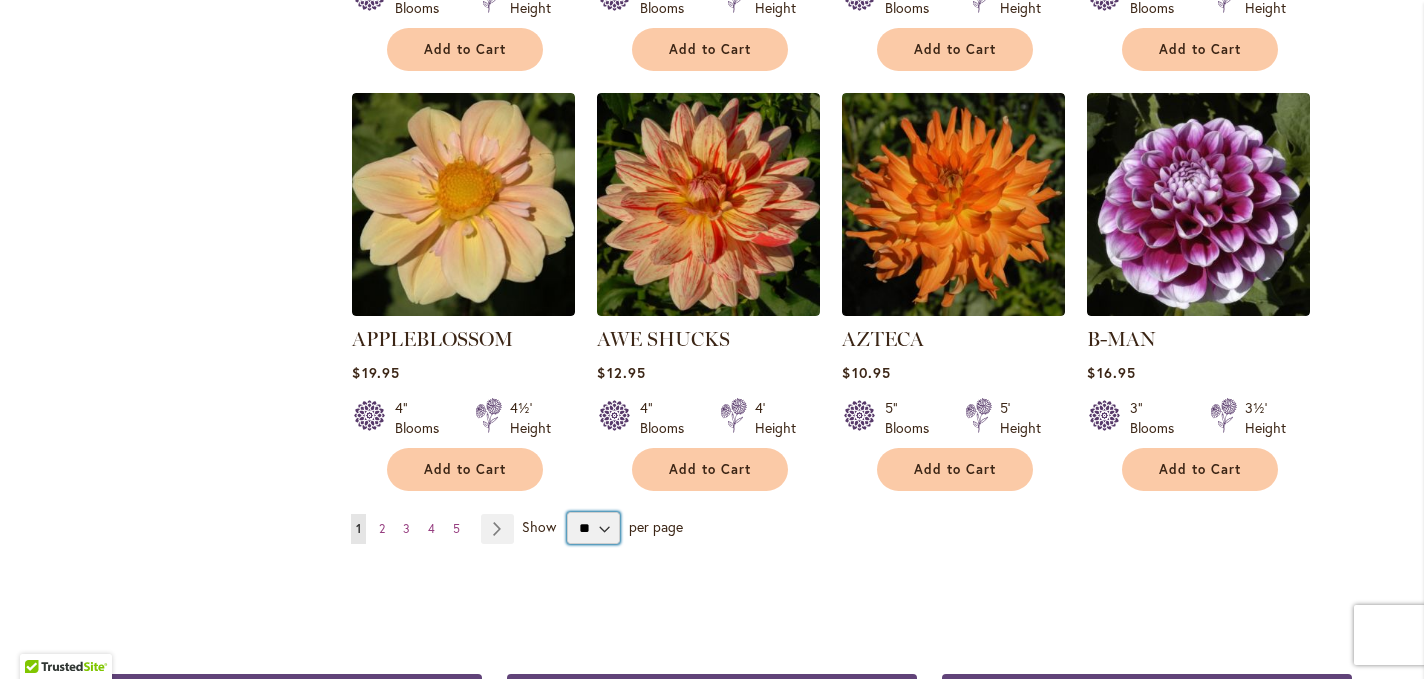click on "**
**
**
**" at bounding box center (593, 528) 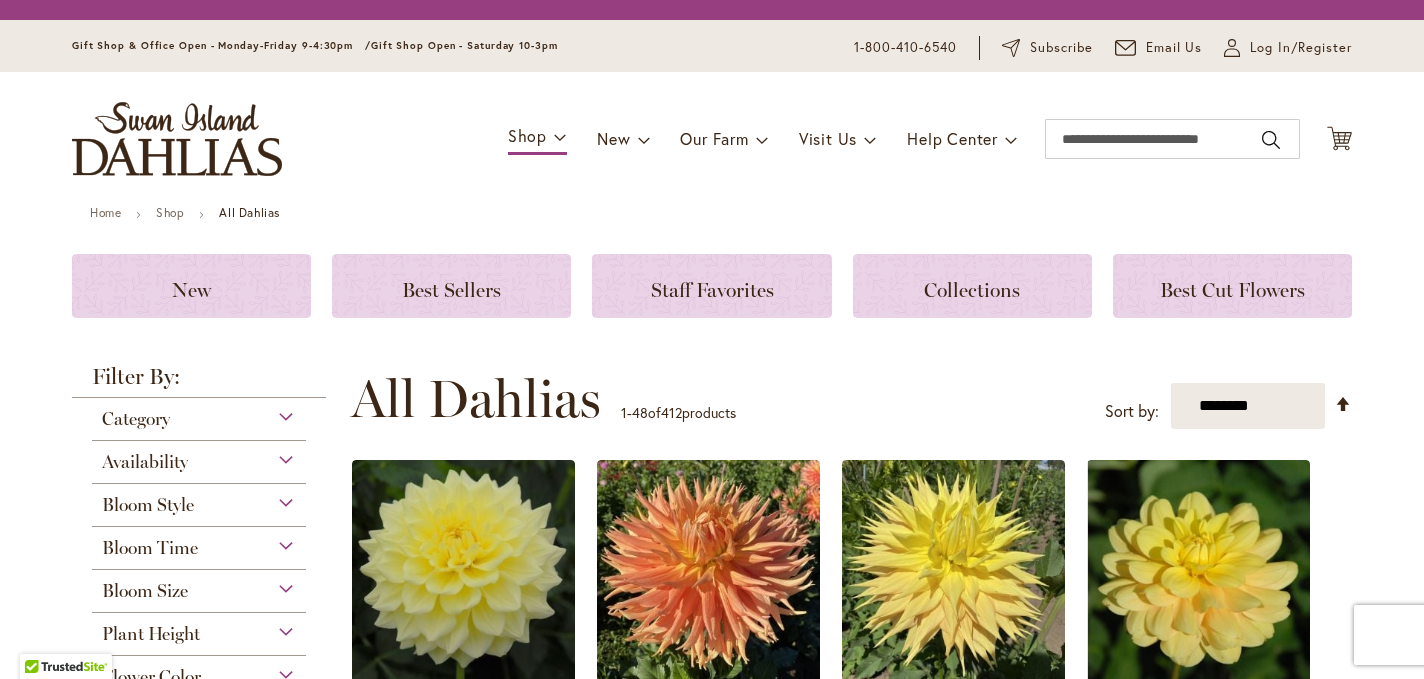 scroll, scrollTop: 0, scrollLeft: 0, axis: both 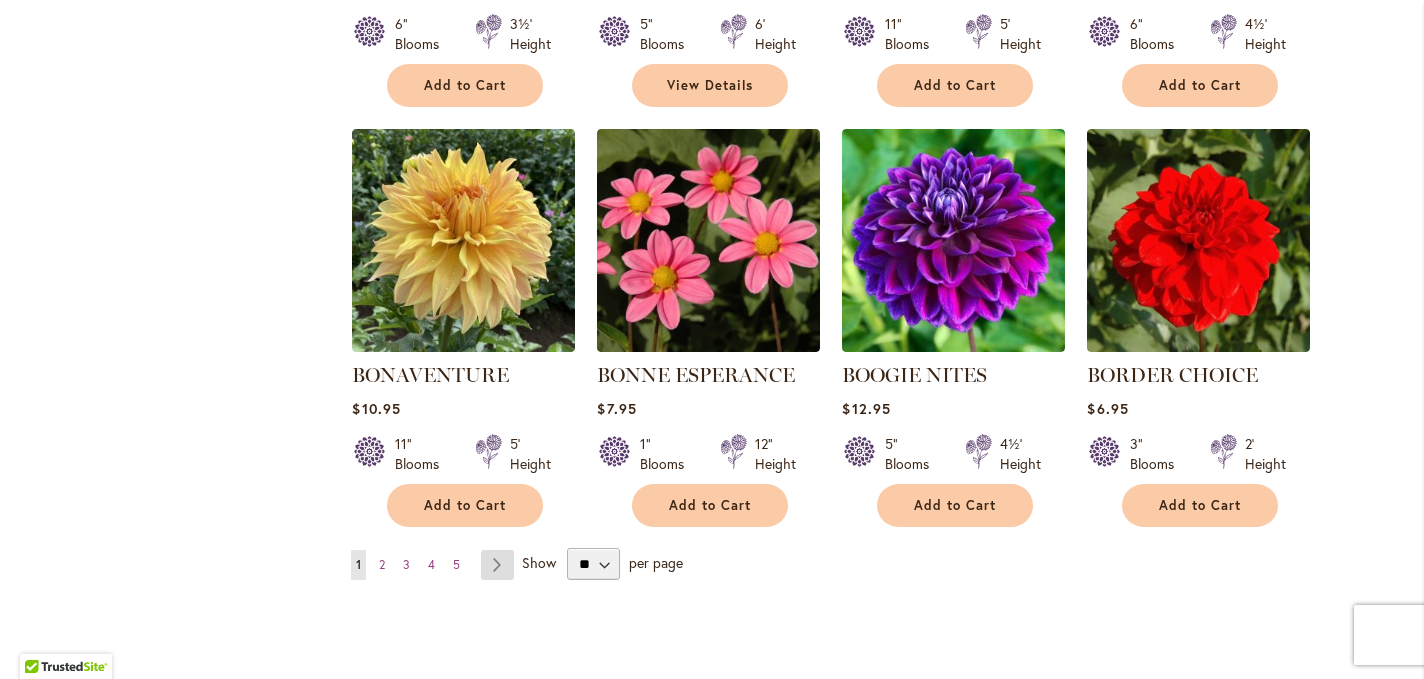 click on "Page
Next" at bounding box center (497, 565) 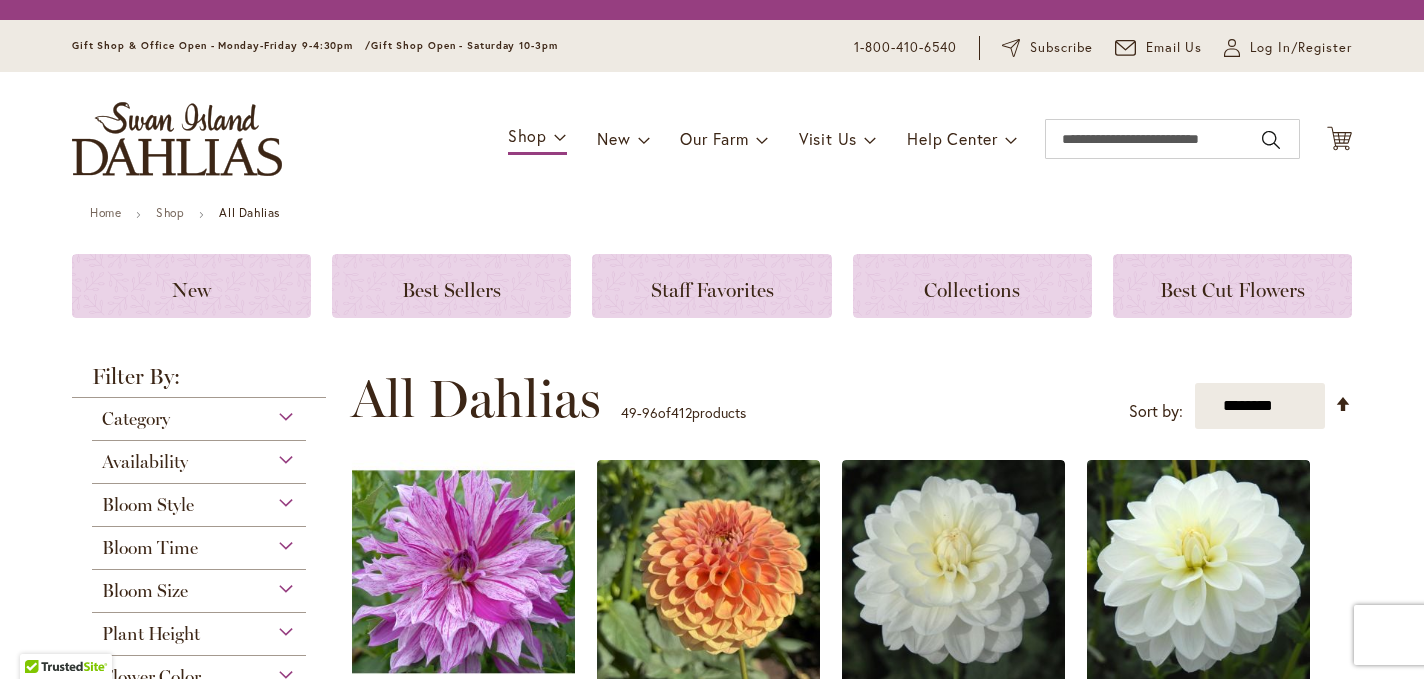 scroll, scrollTop: 0, scrollLeft: 0, axis: both 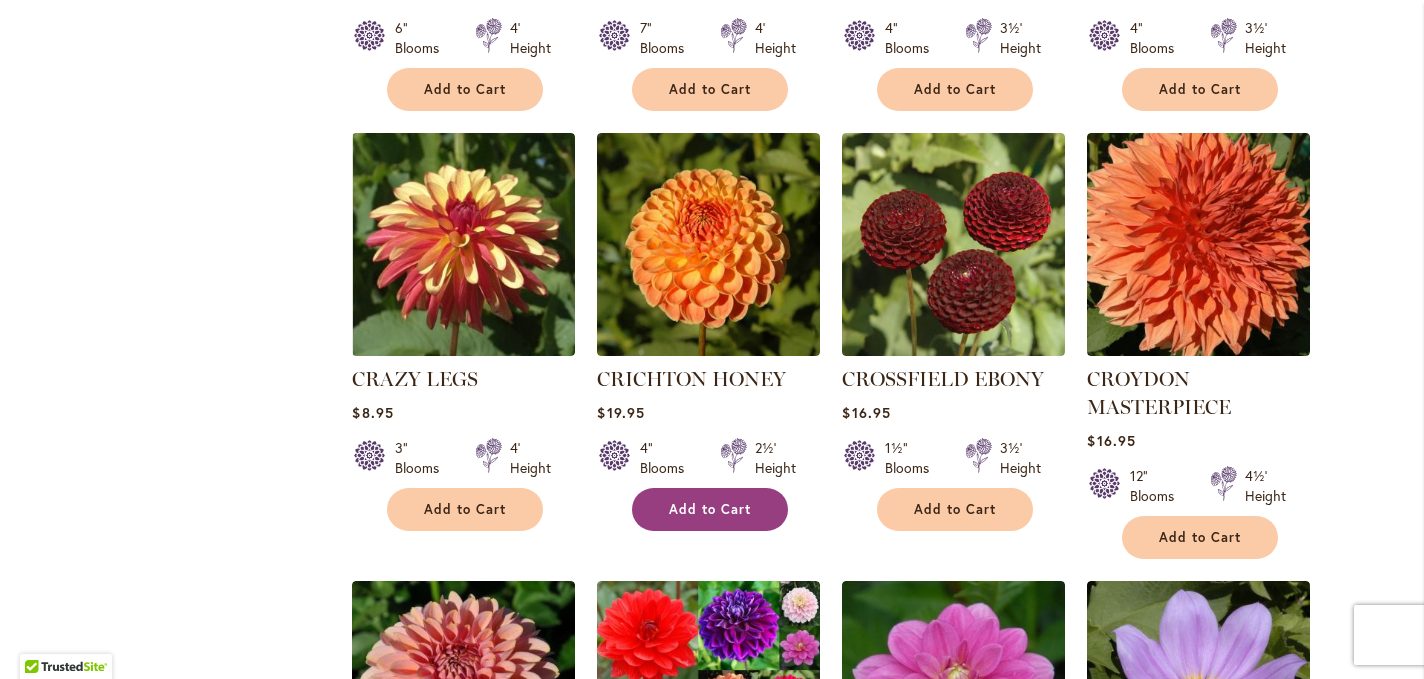 click on "Add to Cart" at bounding box center (710, 509) 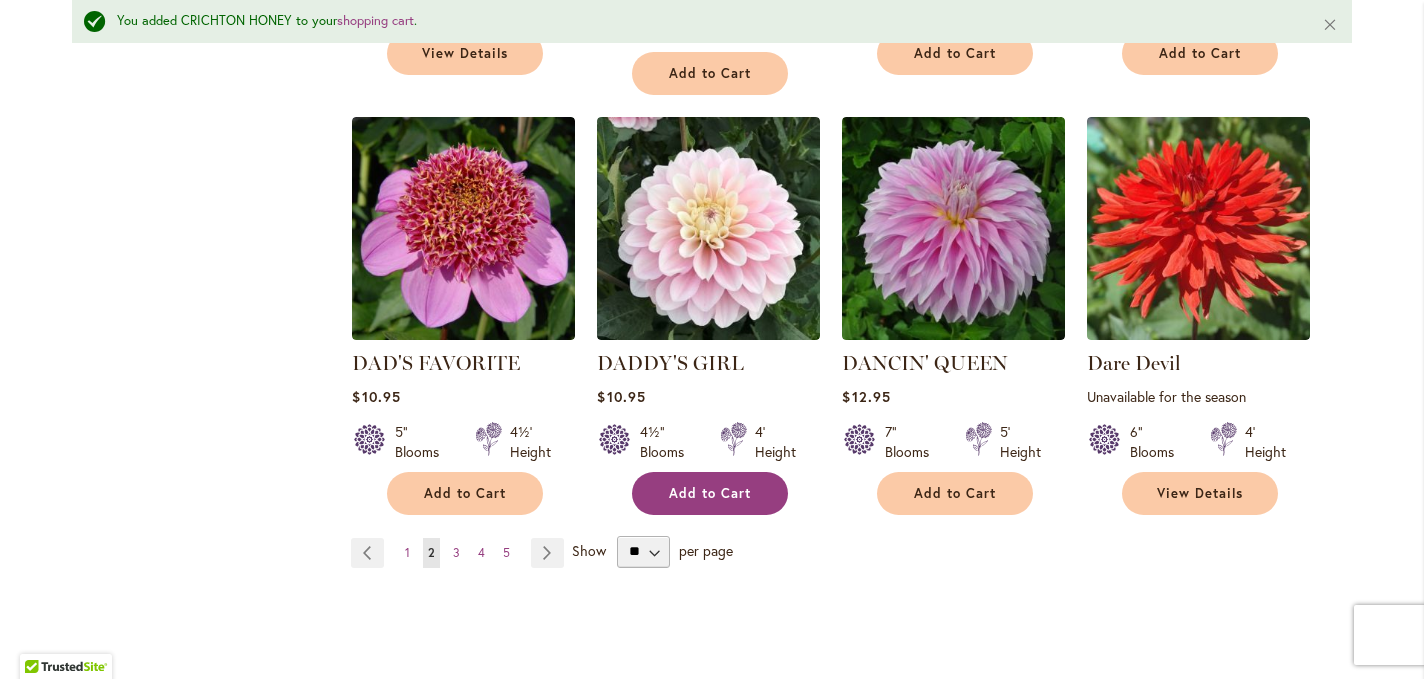 scroll, scrollTop: 5132, scrollLeft: 0, axis: vertical 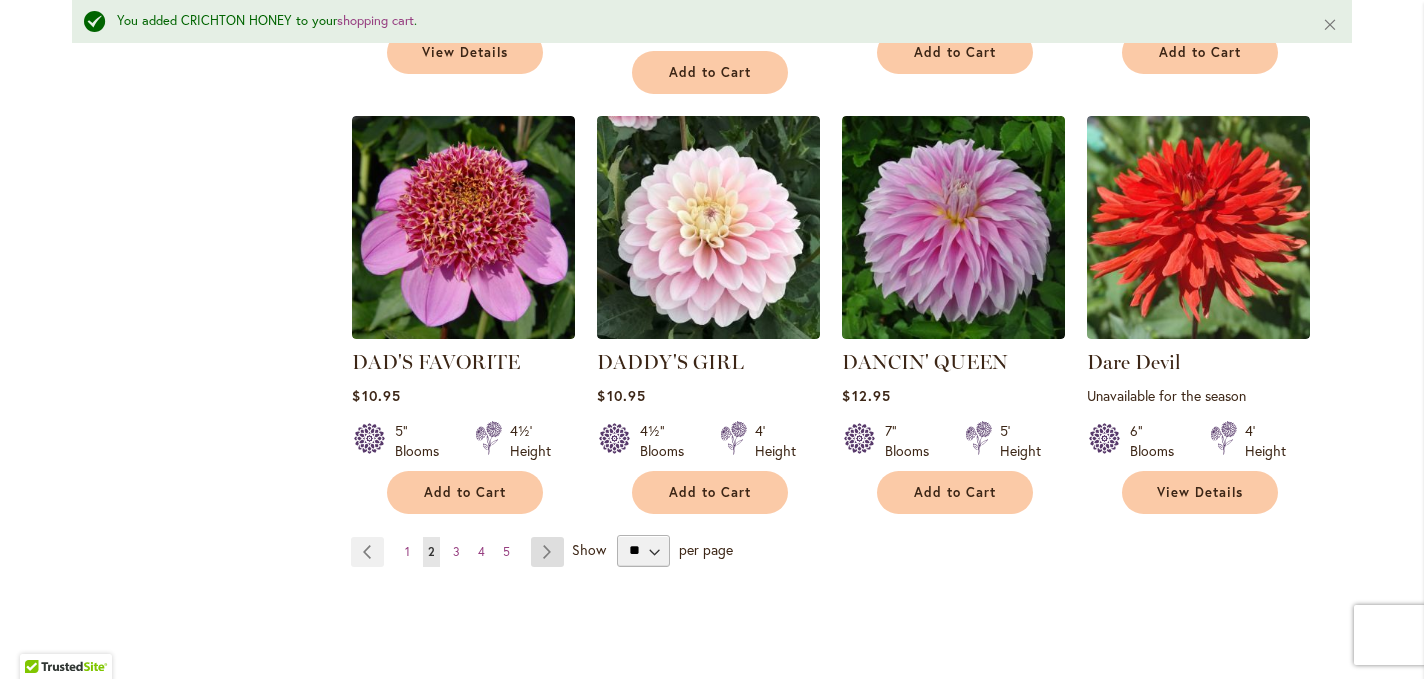 click on "Page
Next" at bounding box center (547, 552) 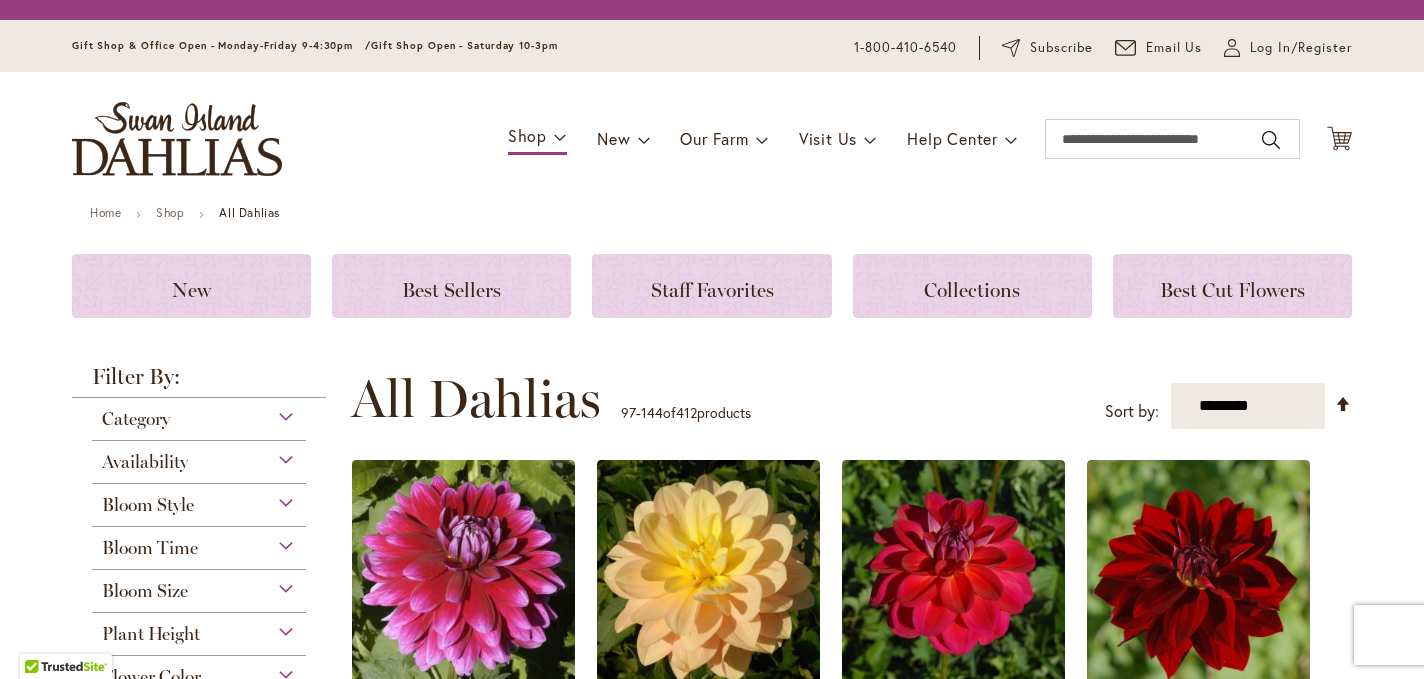 scroll, scrollTop: 0, scrollLeft: 0, axis: both 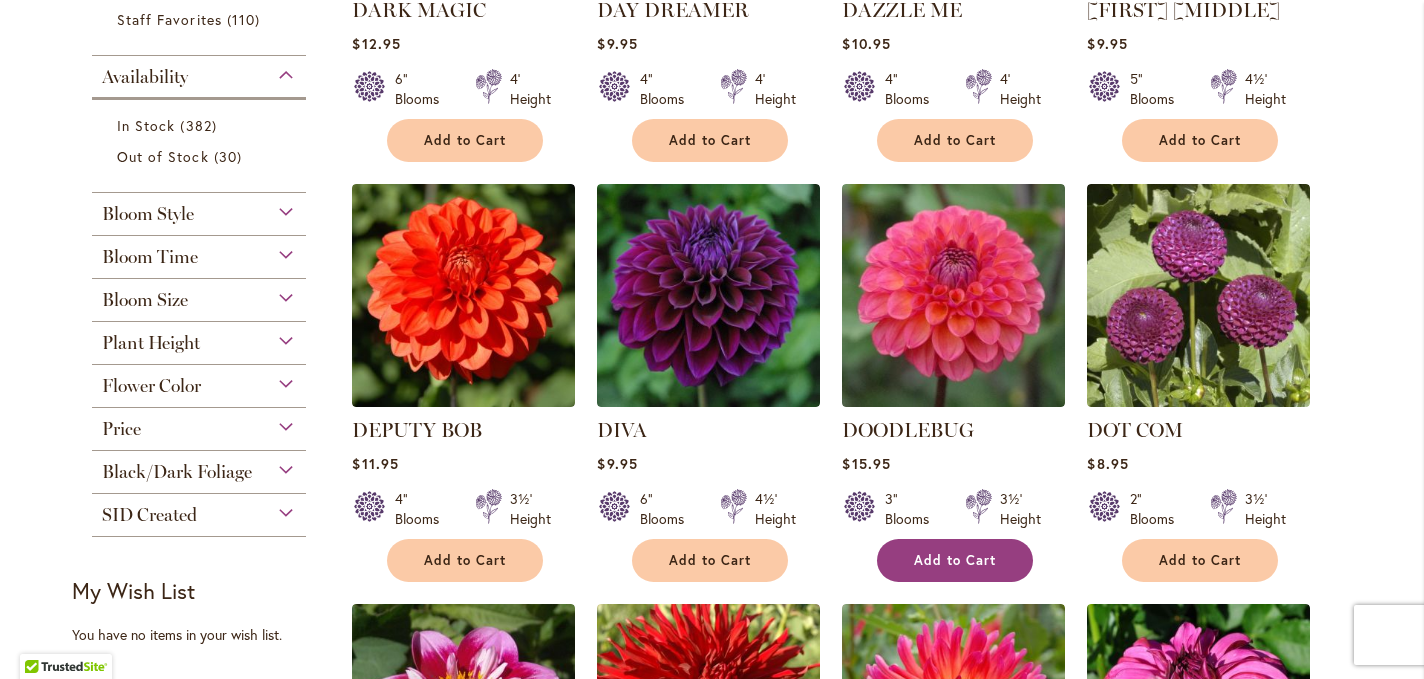 click on "Add to Cart" at bounding box center [955, 560] 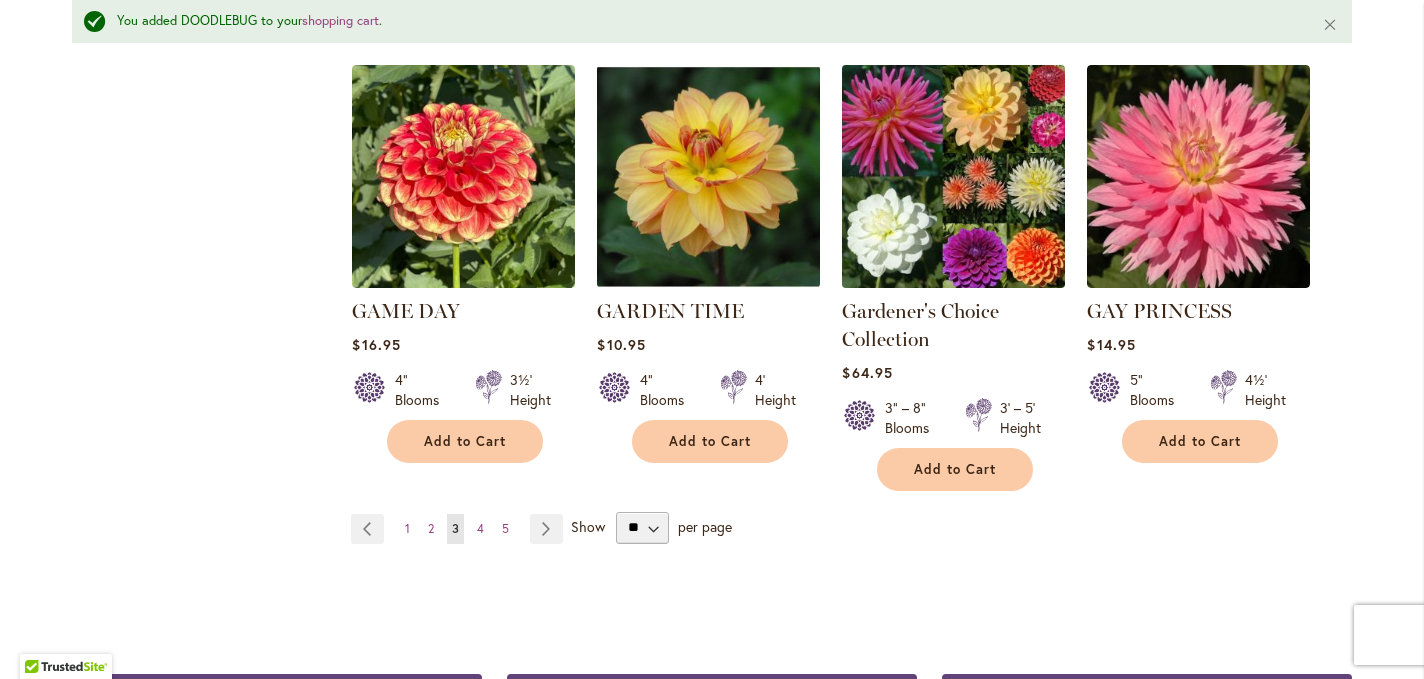 scroll, scrollTop: 5191, scrollLeft: 0, axis: vertical 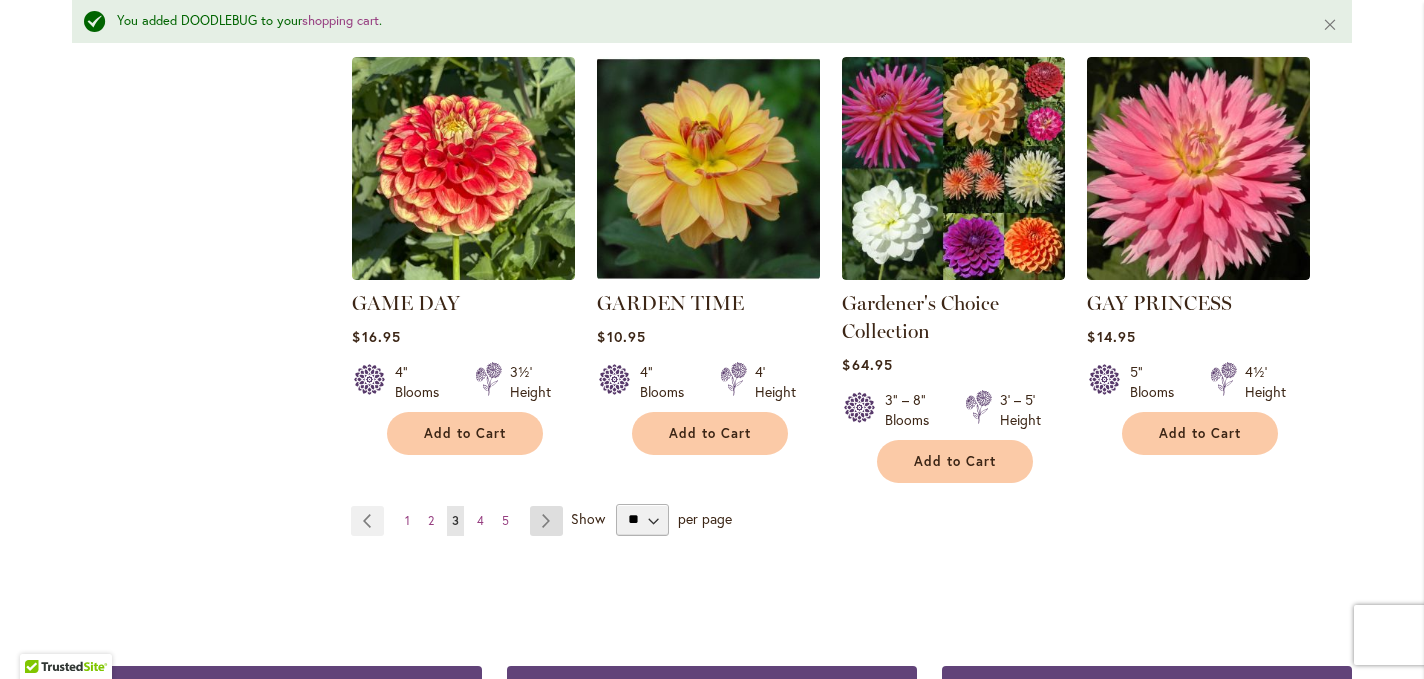 click on "Page
Next" at bounding box center [546, 521] 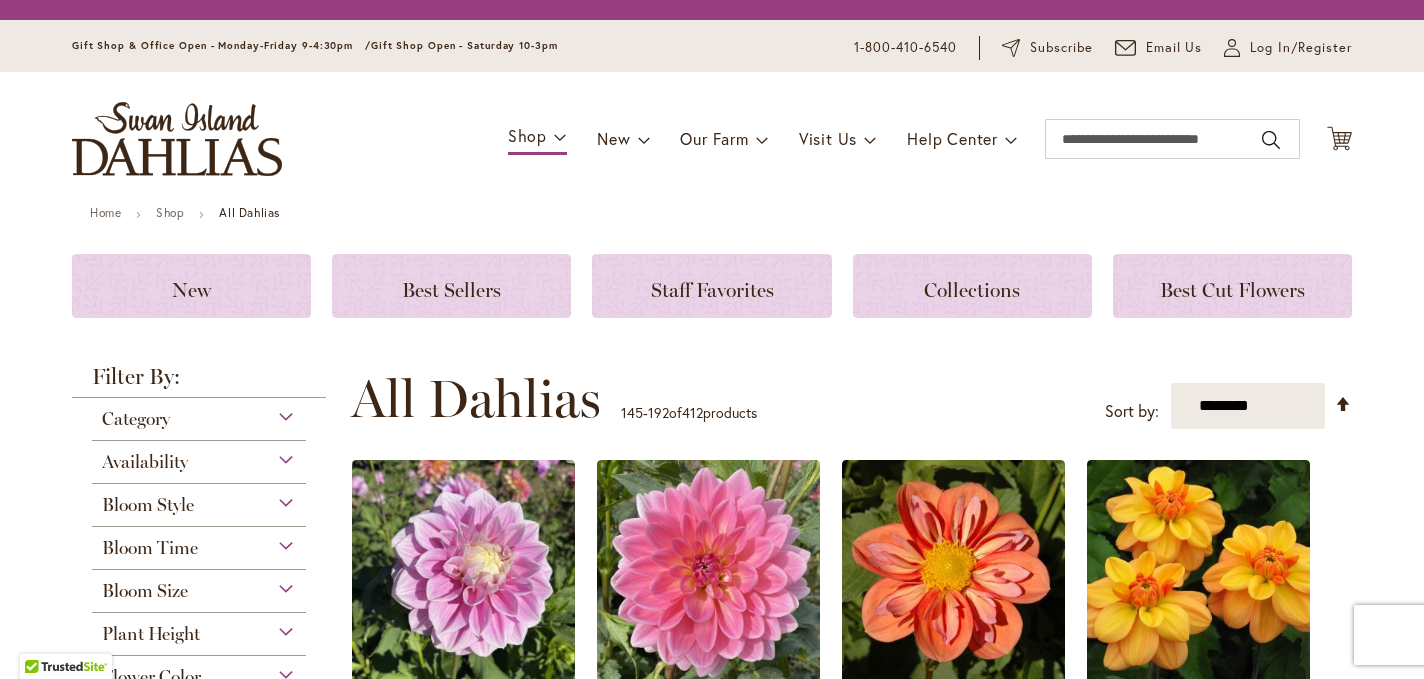 scroll, scrollTop: 0, scrollLeft: 0, axis: both 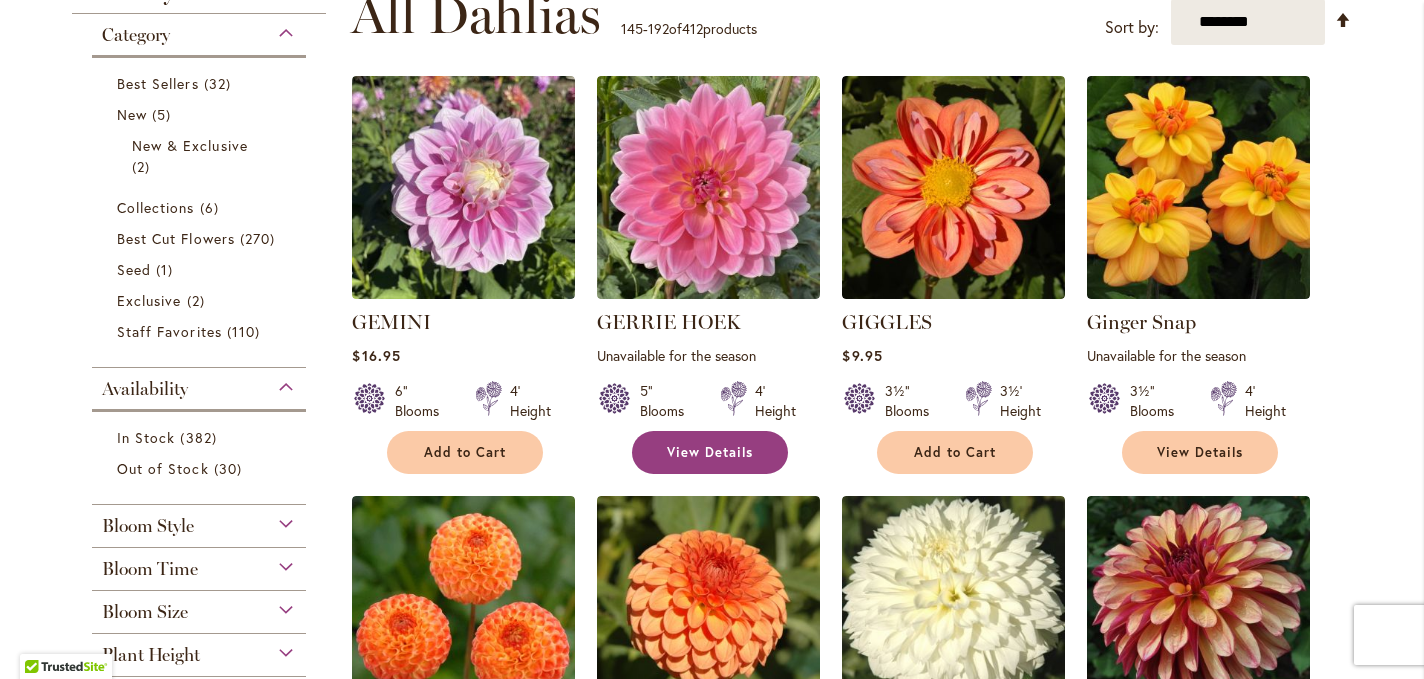 click on "View Details" at bounding box center (710, 452) 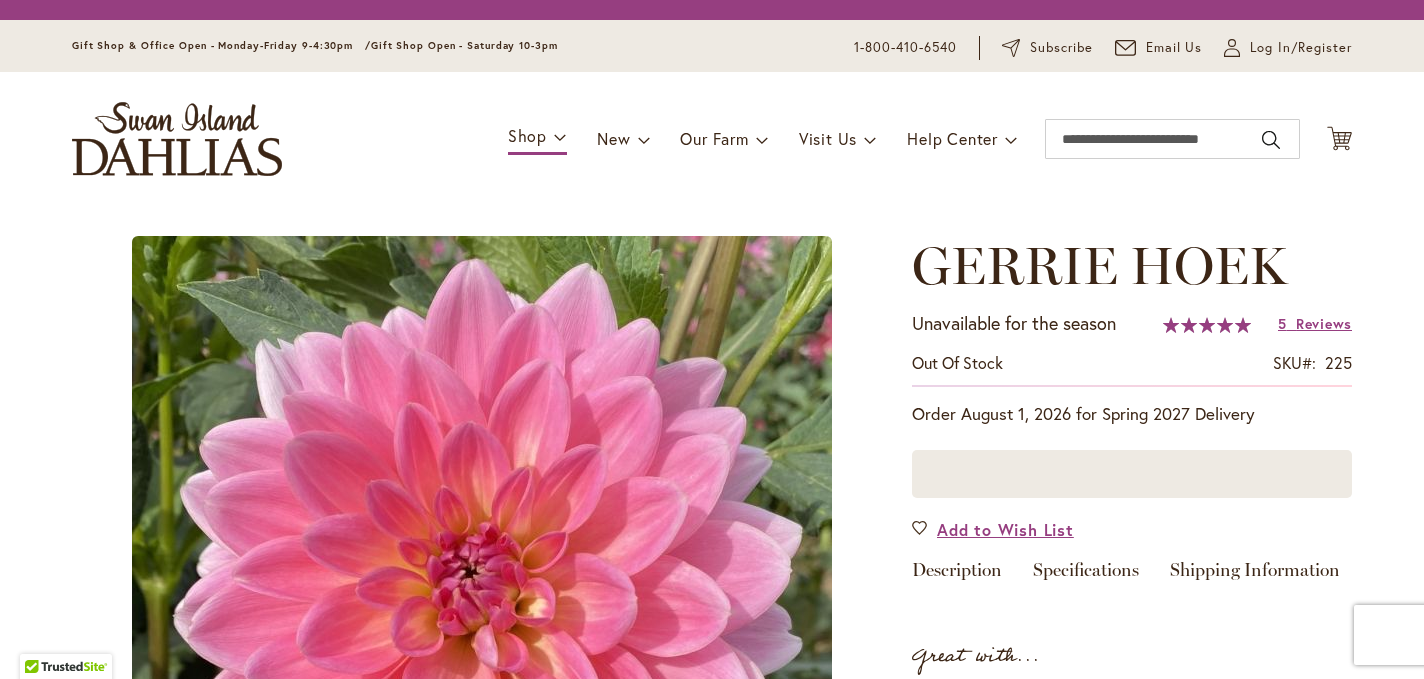 scroll, scrollTop: 0, scrollLeft: 0, axis: both 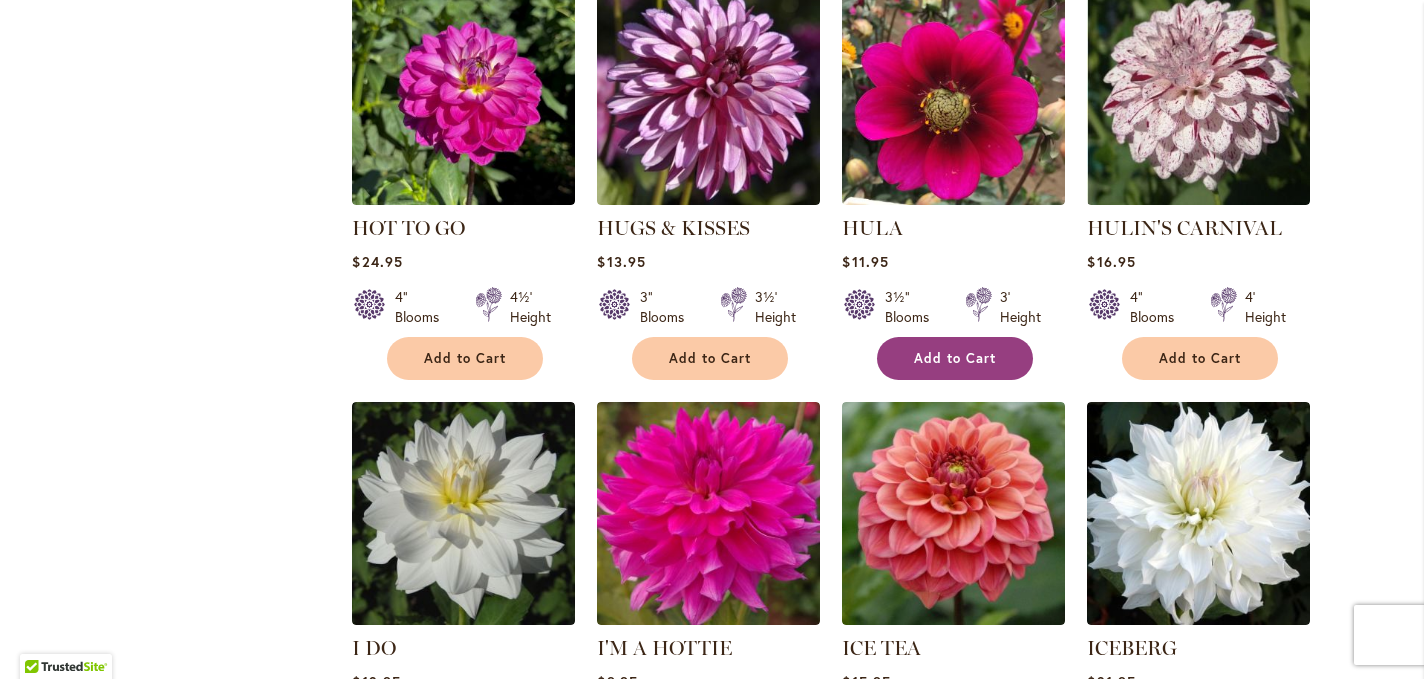 click on "Add to Cart" at bounding box center [955, 358] 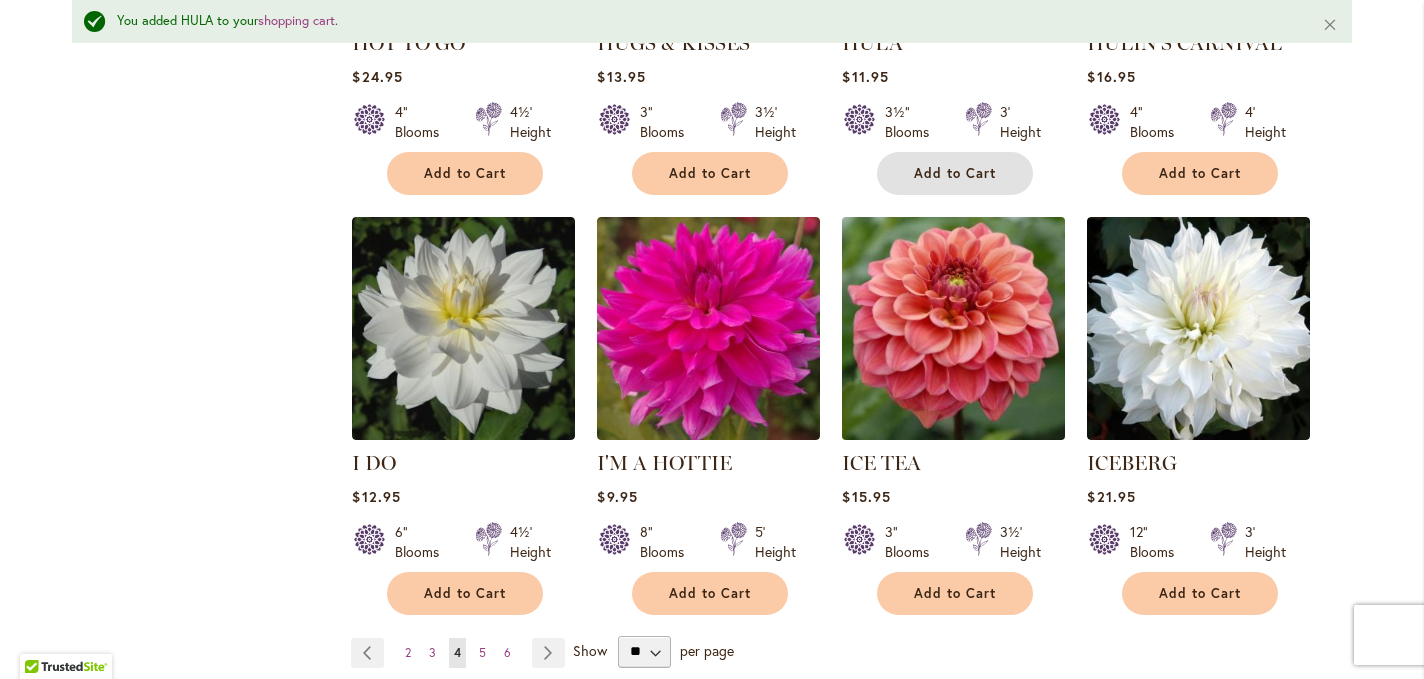 scroll, scrollTop: 5060, scrollLeft: 0, axis: vertical 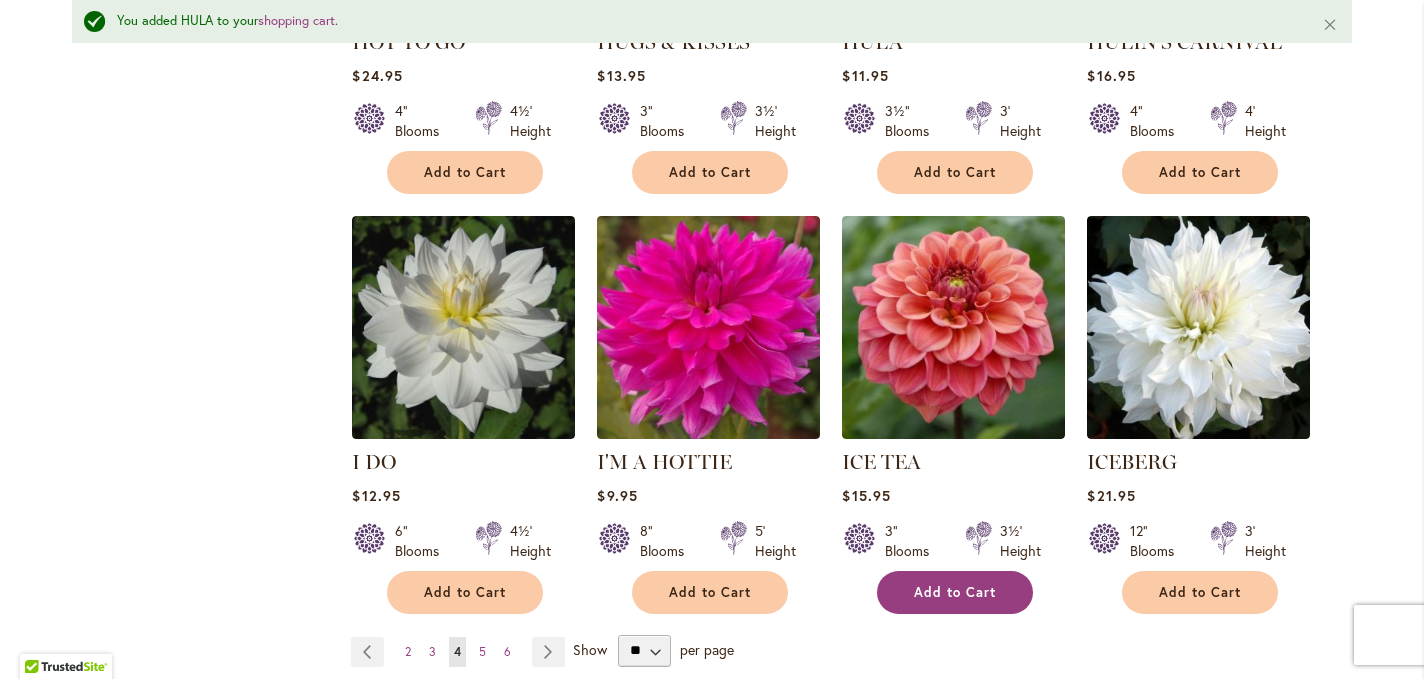 click on "Add to Cart" at bounding box center (955, 592) 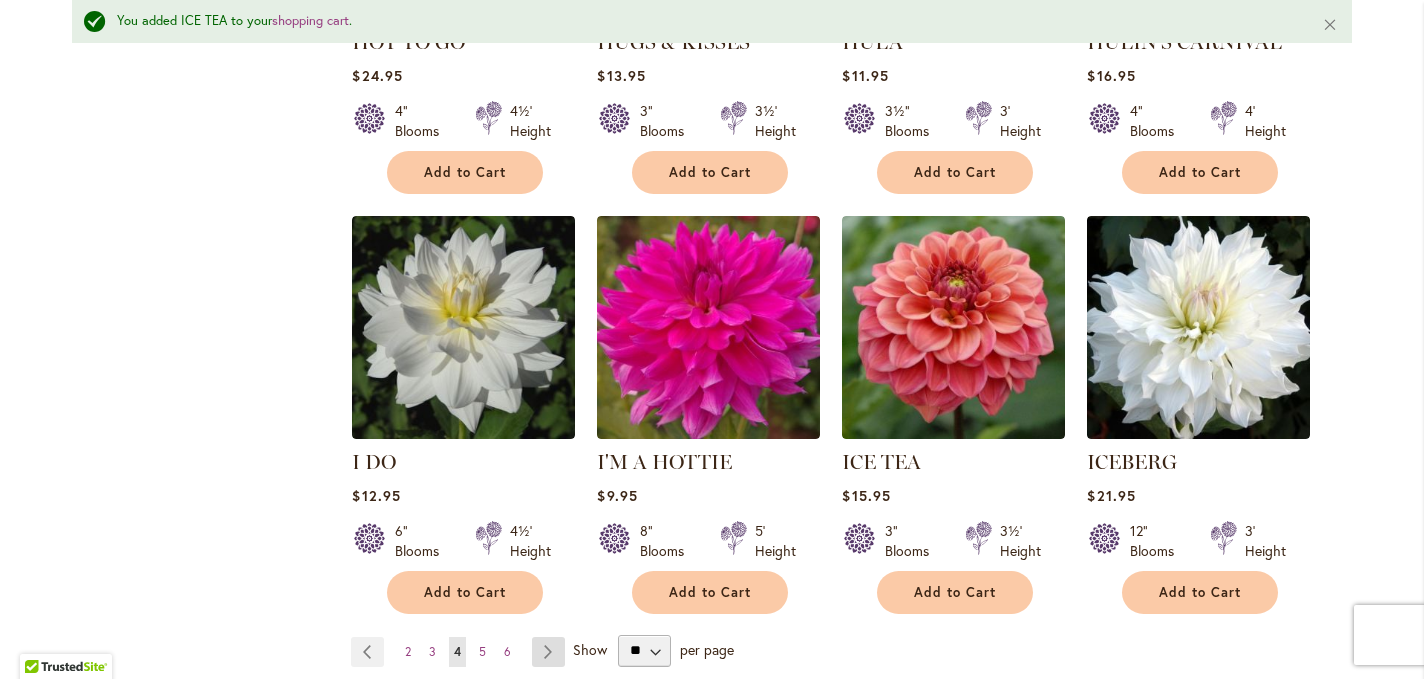 click on "Page
Next" at bounding box center (548, 652) 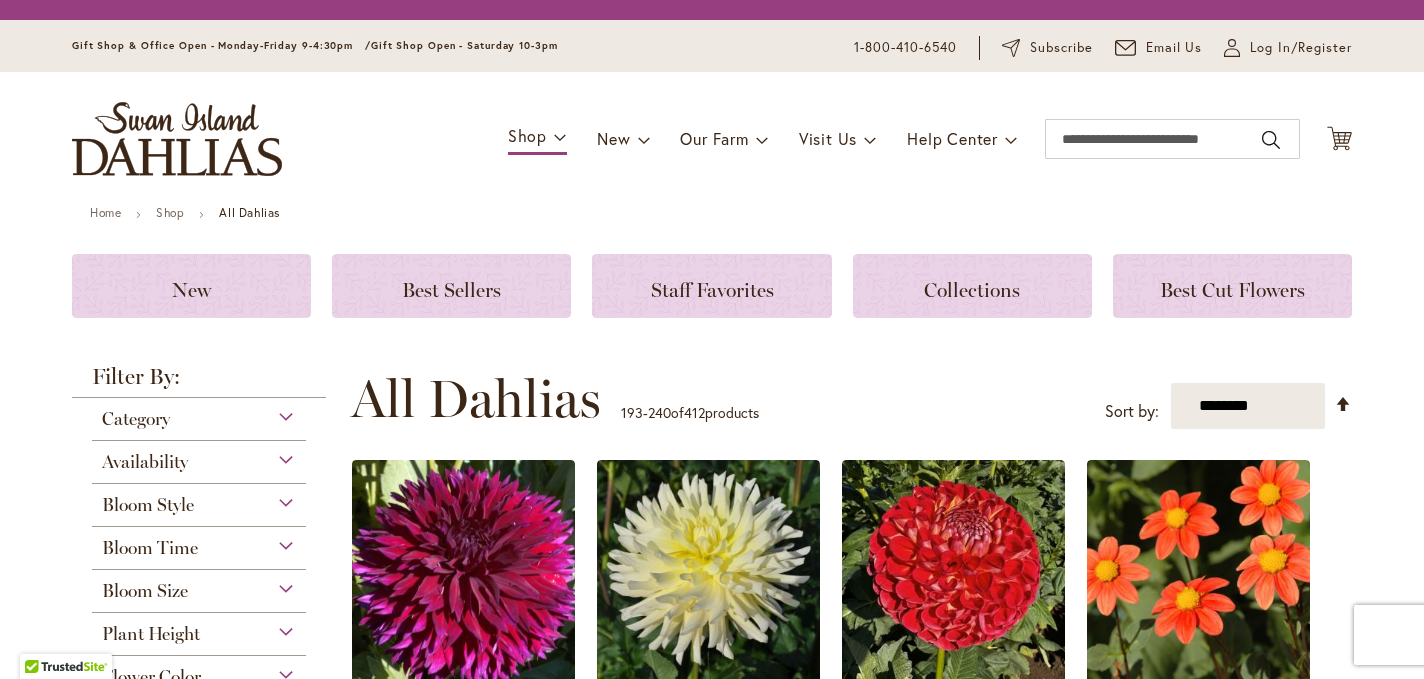 scroll, scrollTop: 0, scrollLeft: 0, axis: both 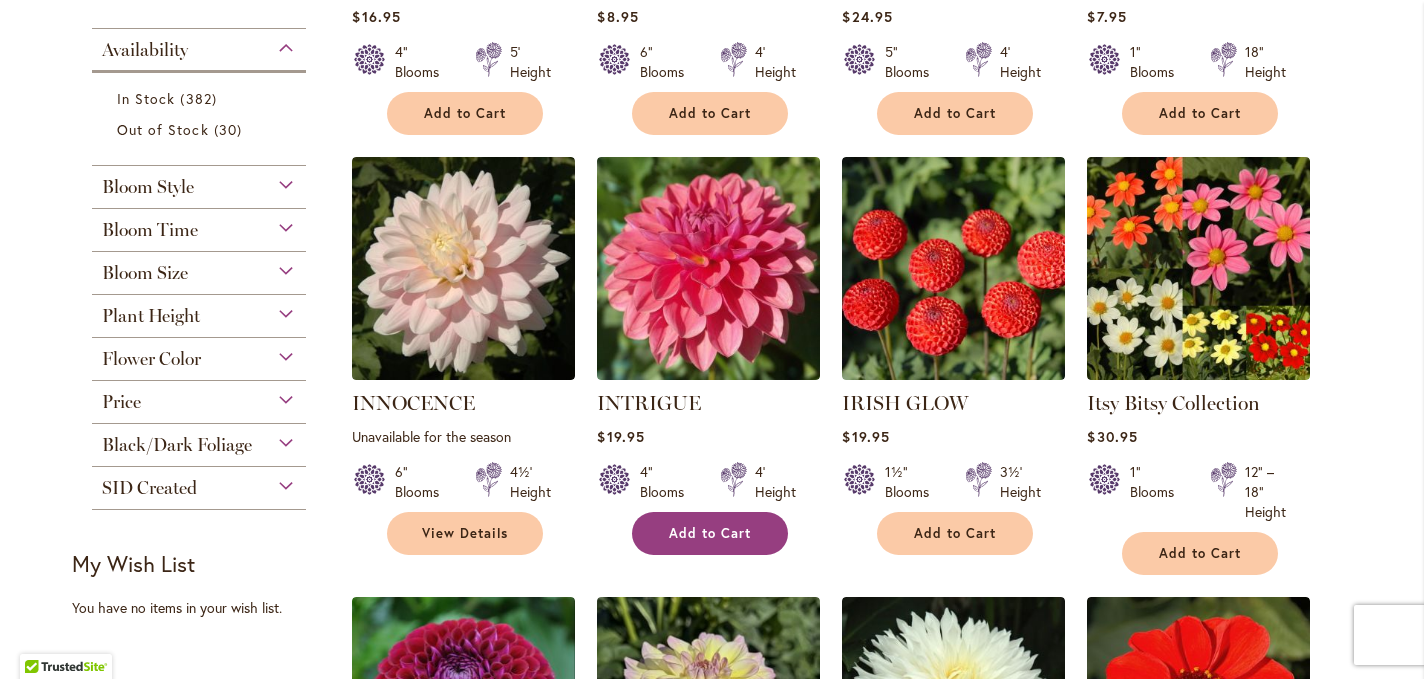 click on "Add to Cart" at bounding box center (710, 533) 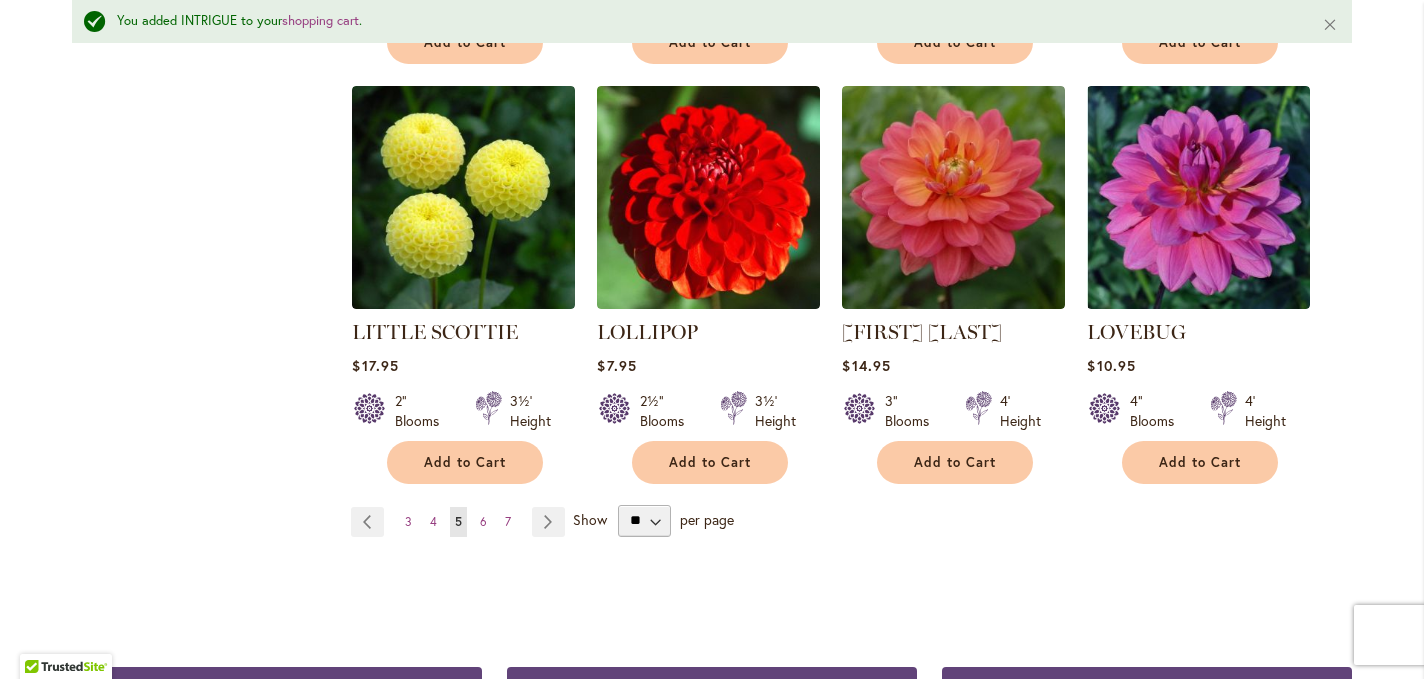 scroll, scrollTop: 5170, scrollLeft: 0, axis: vertical 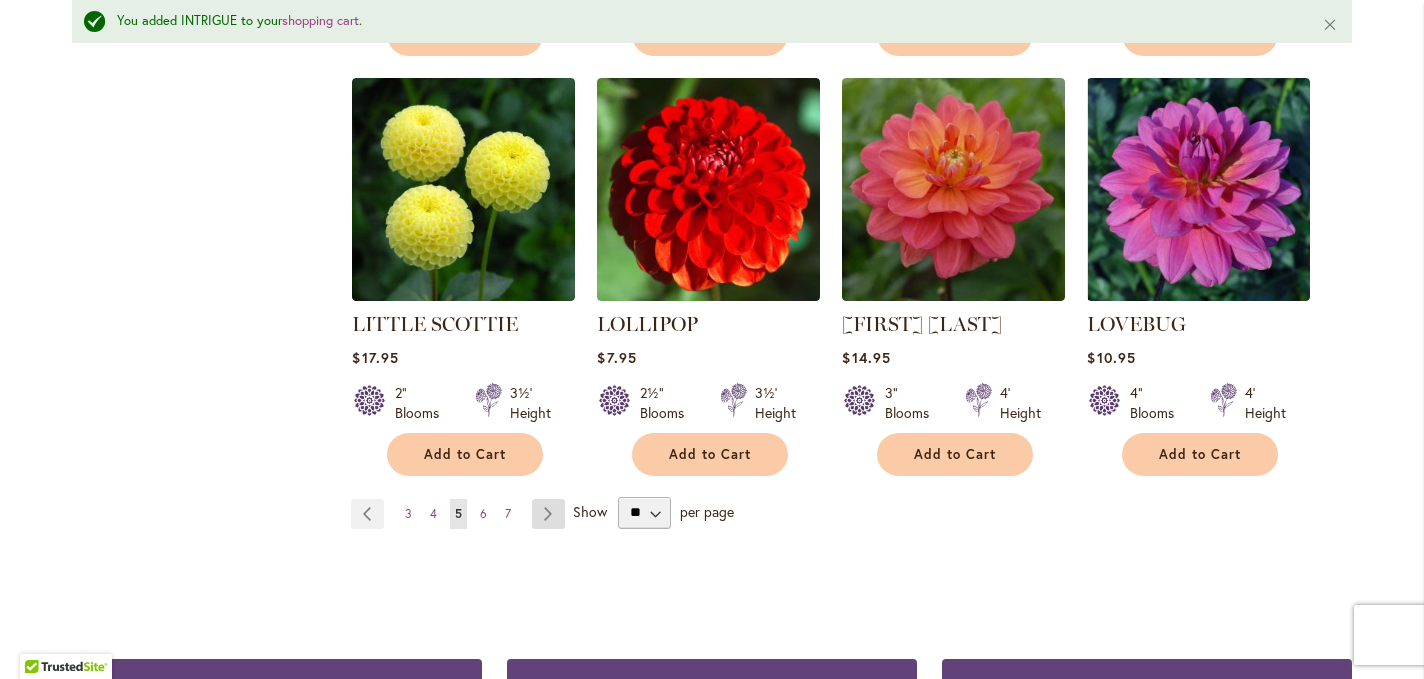 click on "Page
Next" at bounding box center (548, 514) 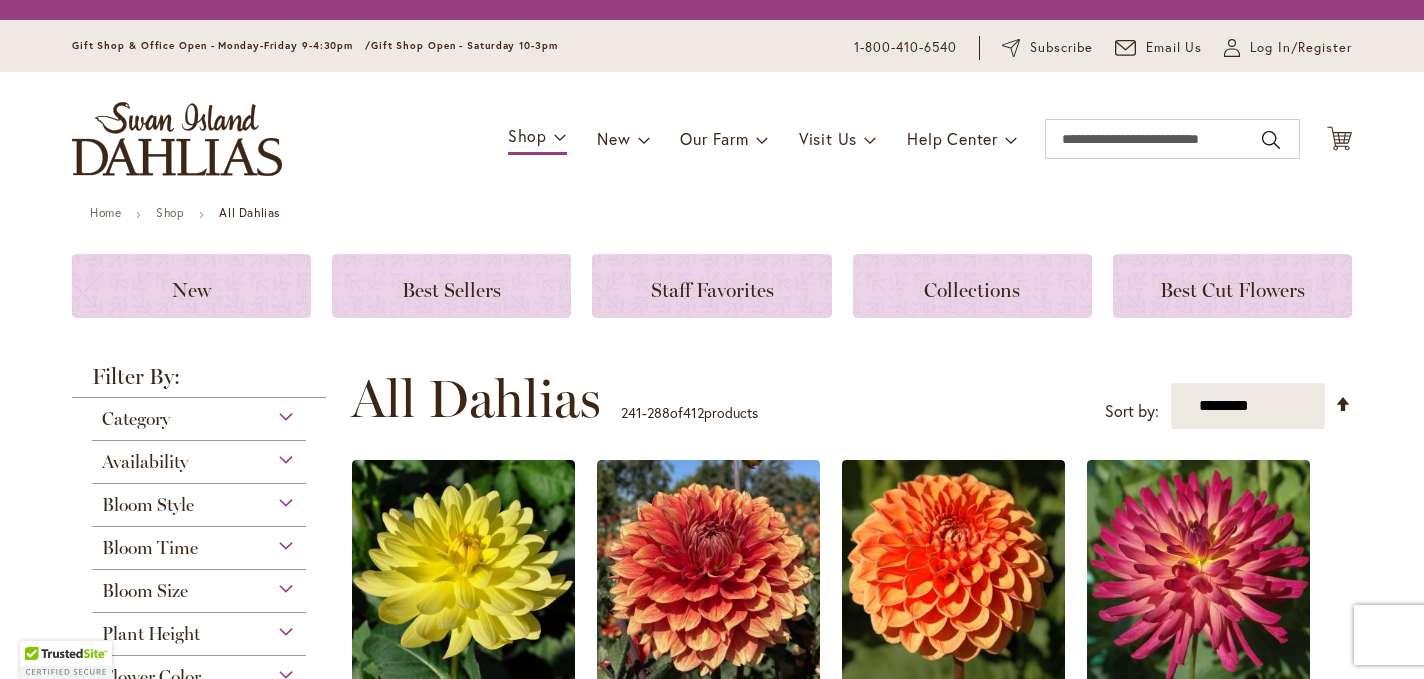 scroll, scrollTop: 0, scrollLeft: 0, axis: both 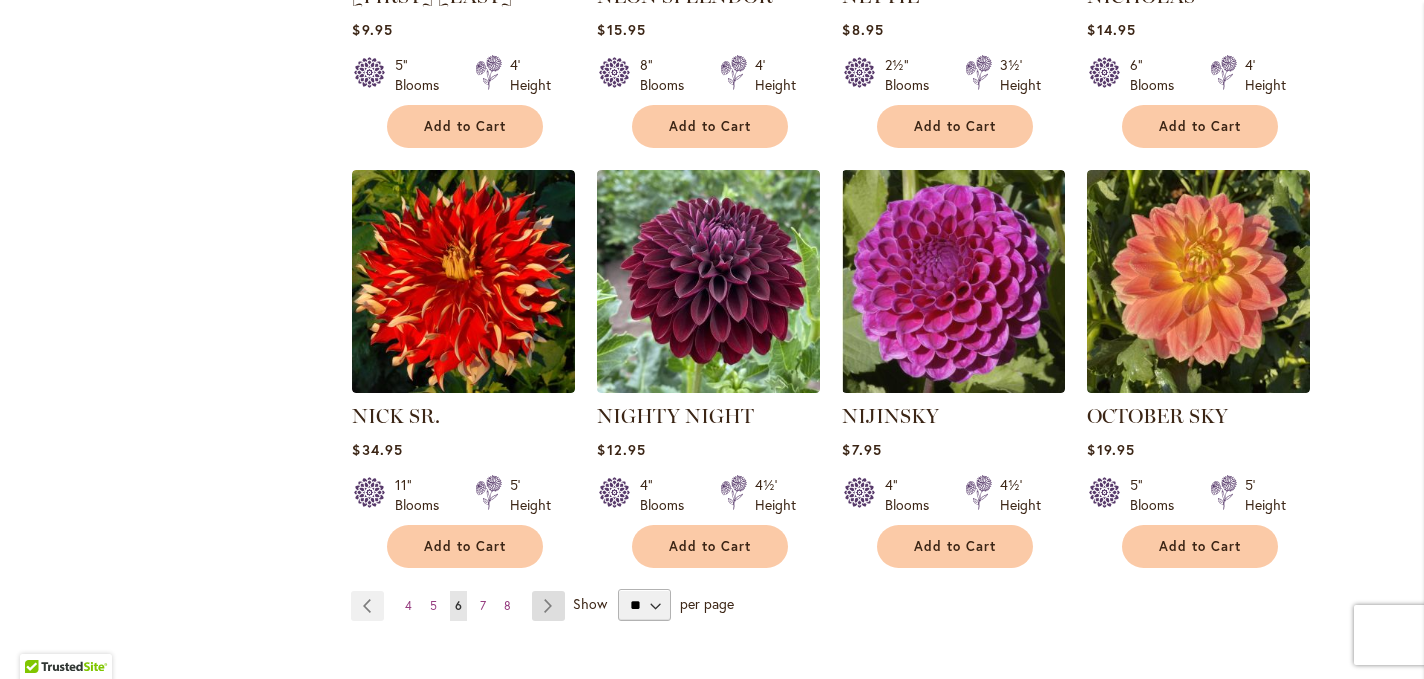 click on "Page
Next" at bounding box center [548, 606] 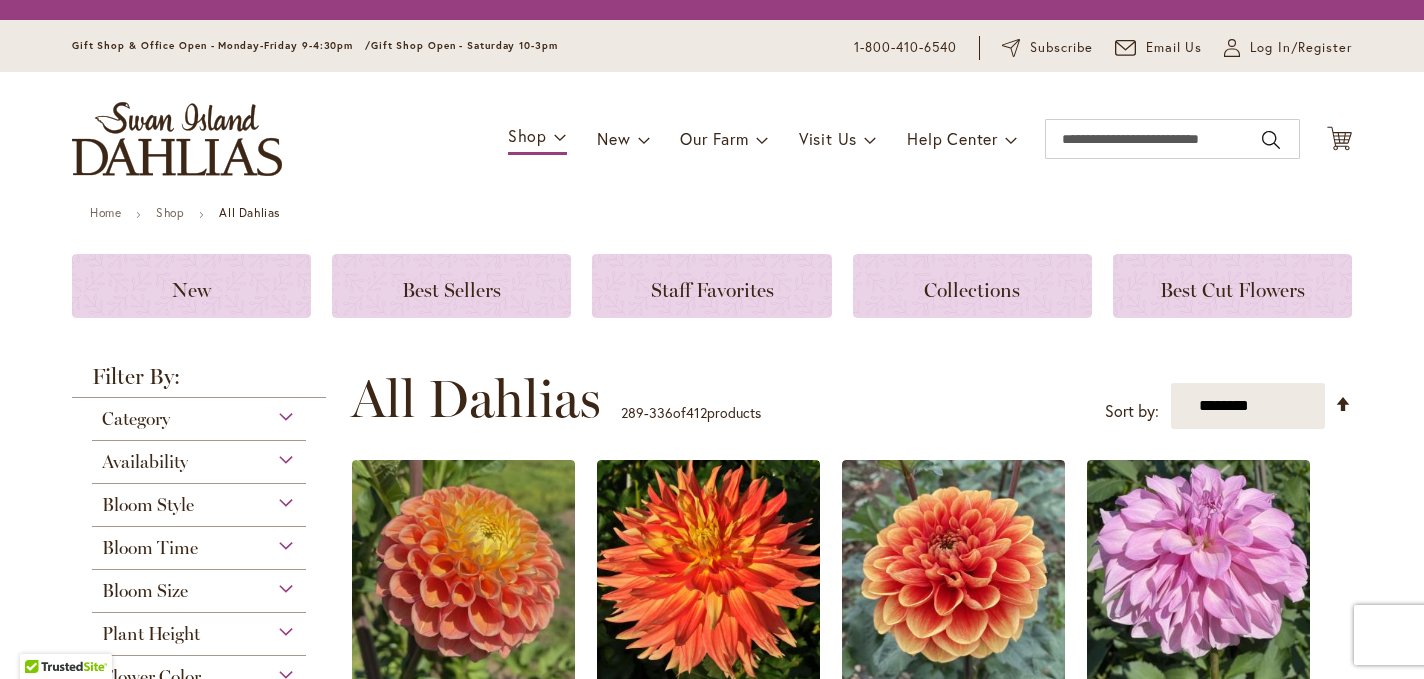scroll, scrollTop: 0, scrollLeft: 0, axis: both 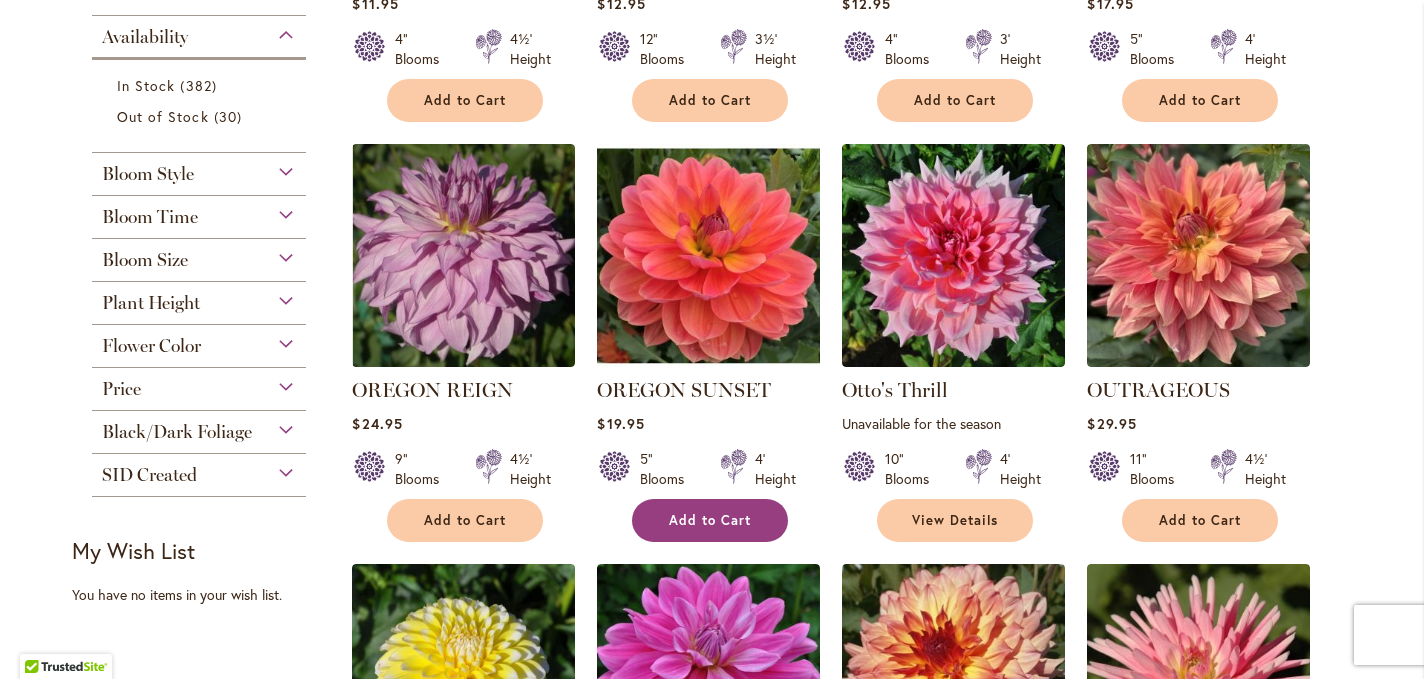 click on "Add to Cart" at bounding box center (710, 520) 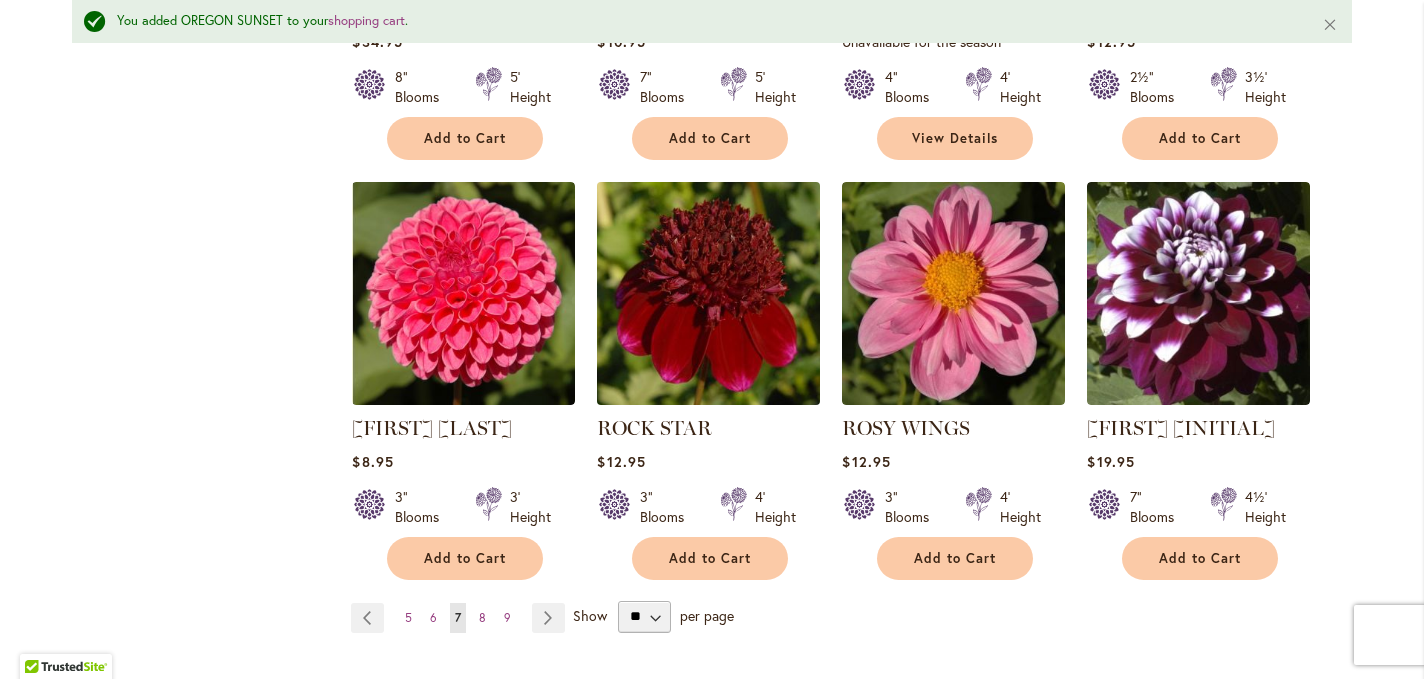 scroll, scrollTop: 5104, scrollLeft: 0, axis: vertical 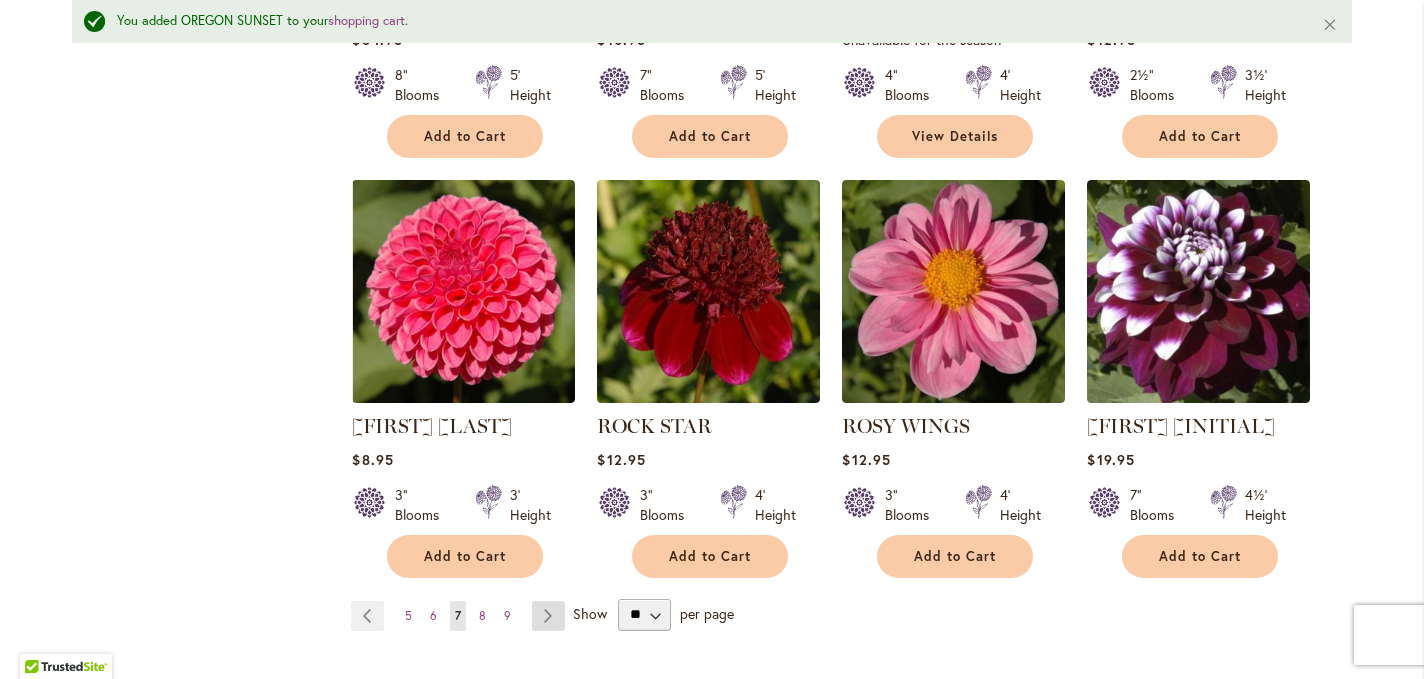 click on "Page
Next" at bounding box center [548, 616] 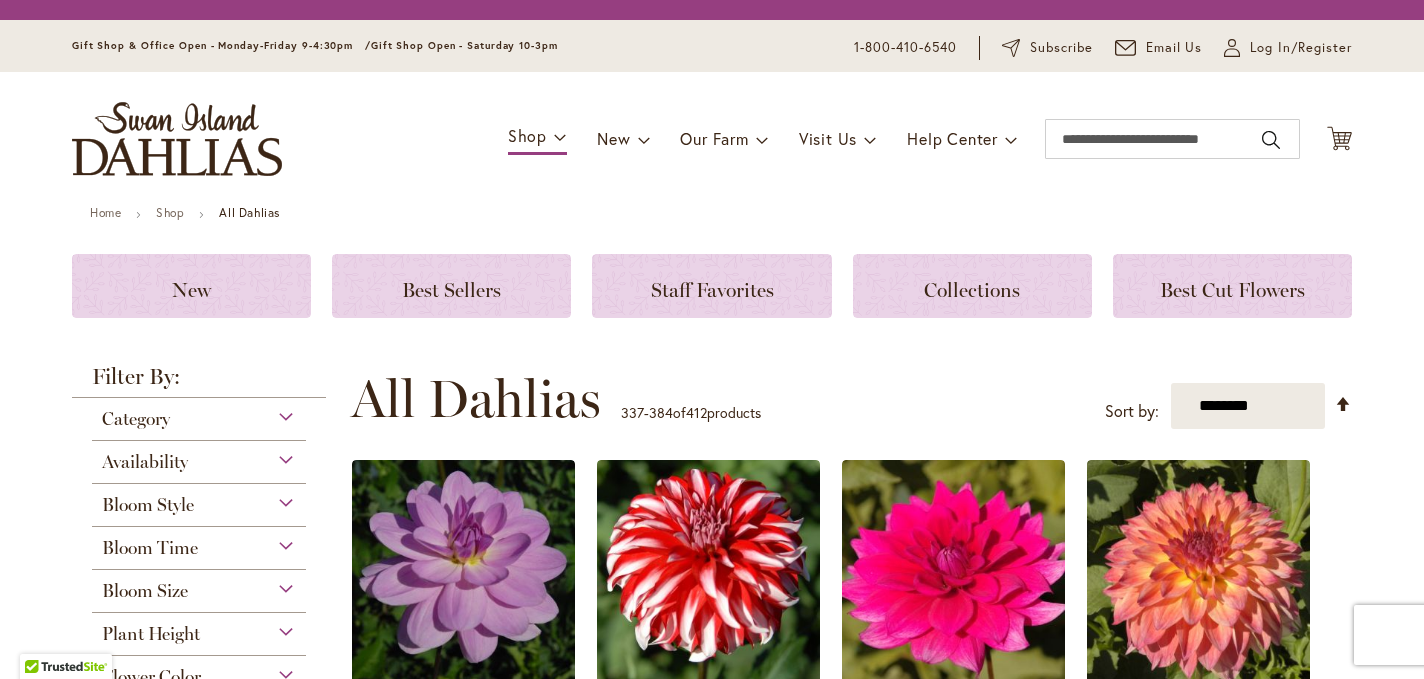 scroll, scrollTop: 0, scrollLeft: 0, axis: both 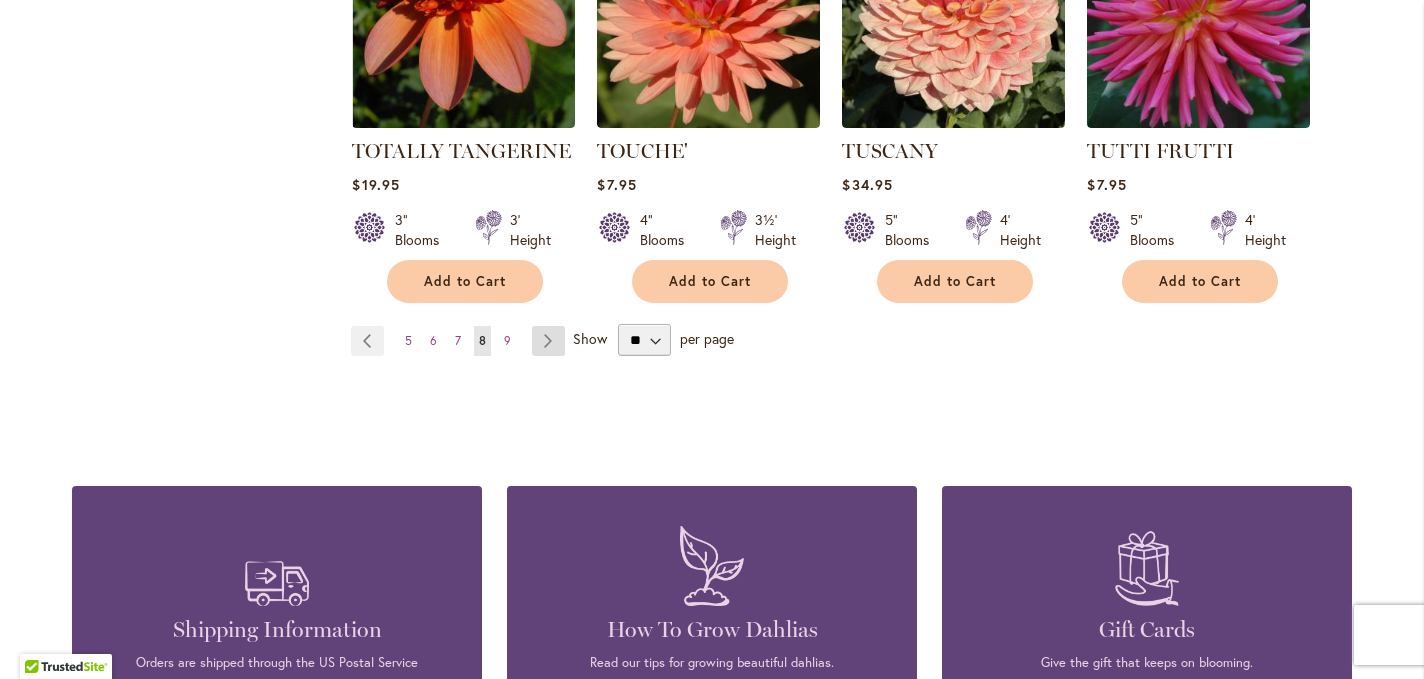 click on "Page
Next" at bounding box center (548, 341) 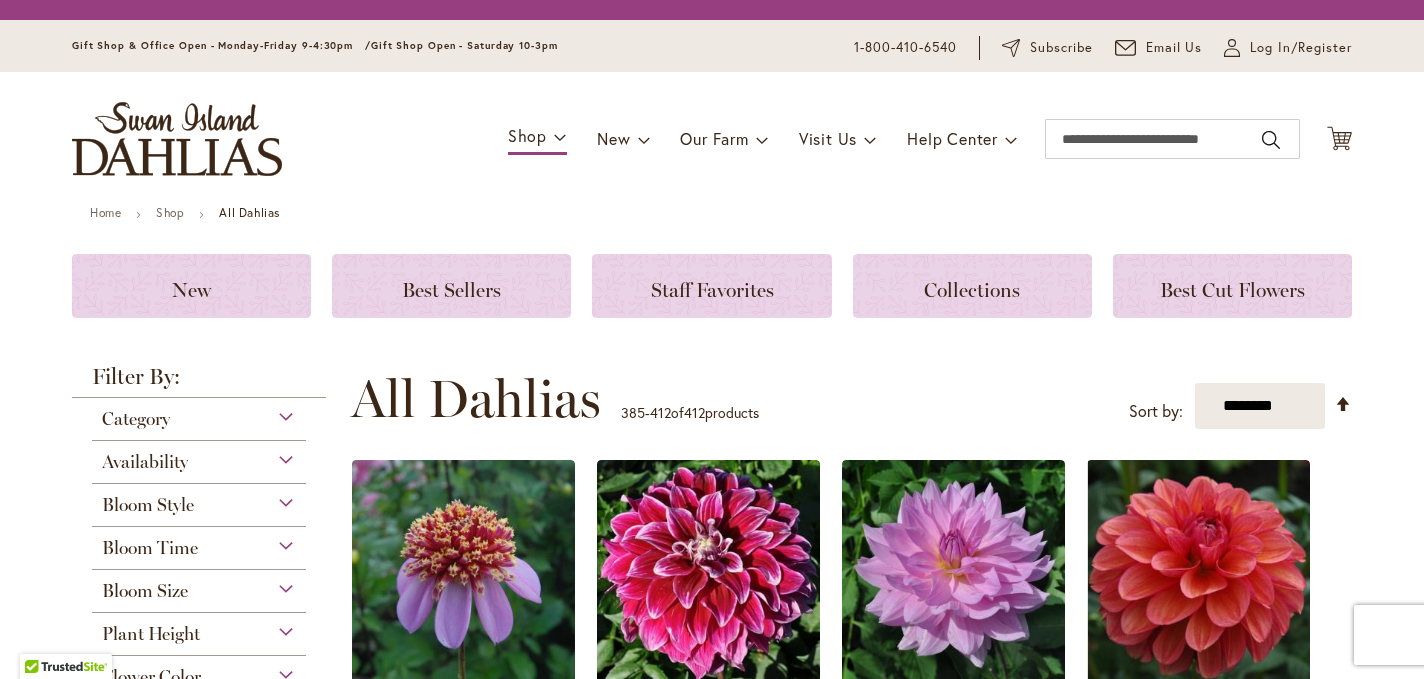 scroll, scrollTop: 0, scrollLeft: 0, axis: both 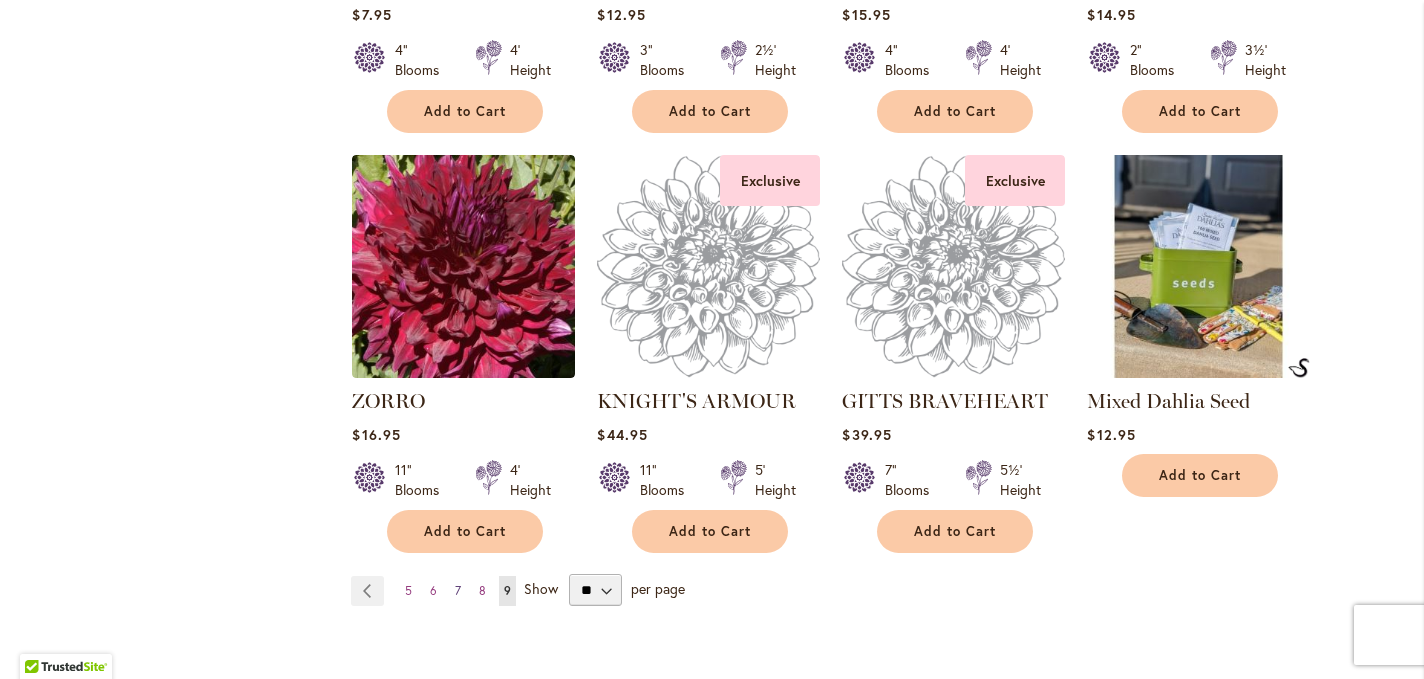 click on "7" at bounding box center (458, 590) 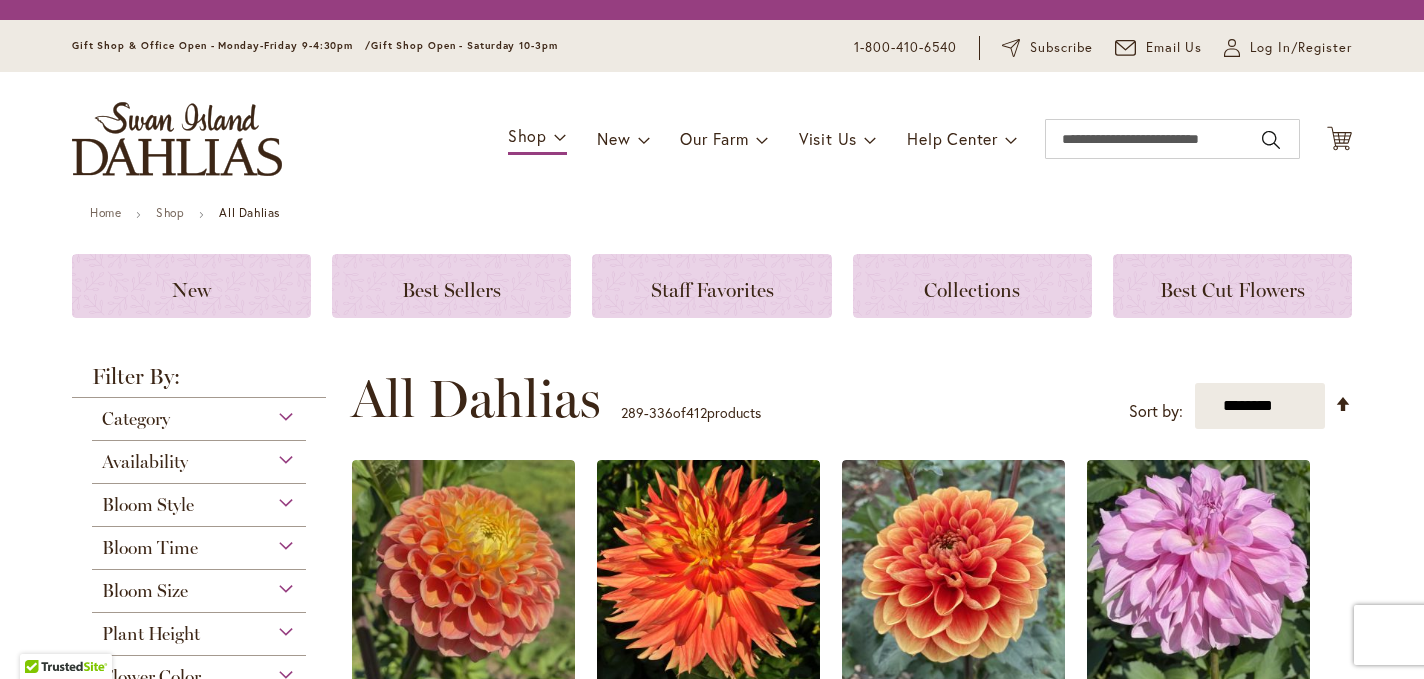 scroll, scrollTop: 0, scrollLeft: 0, axis: both 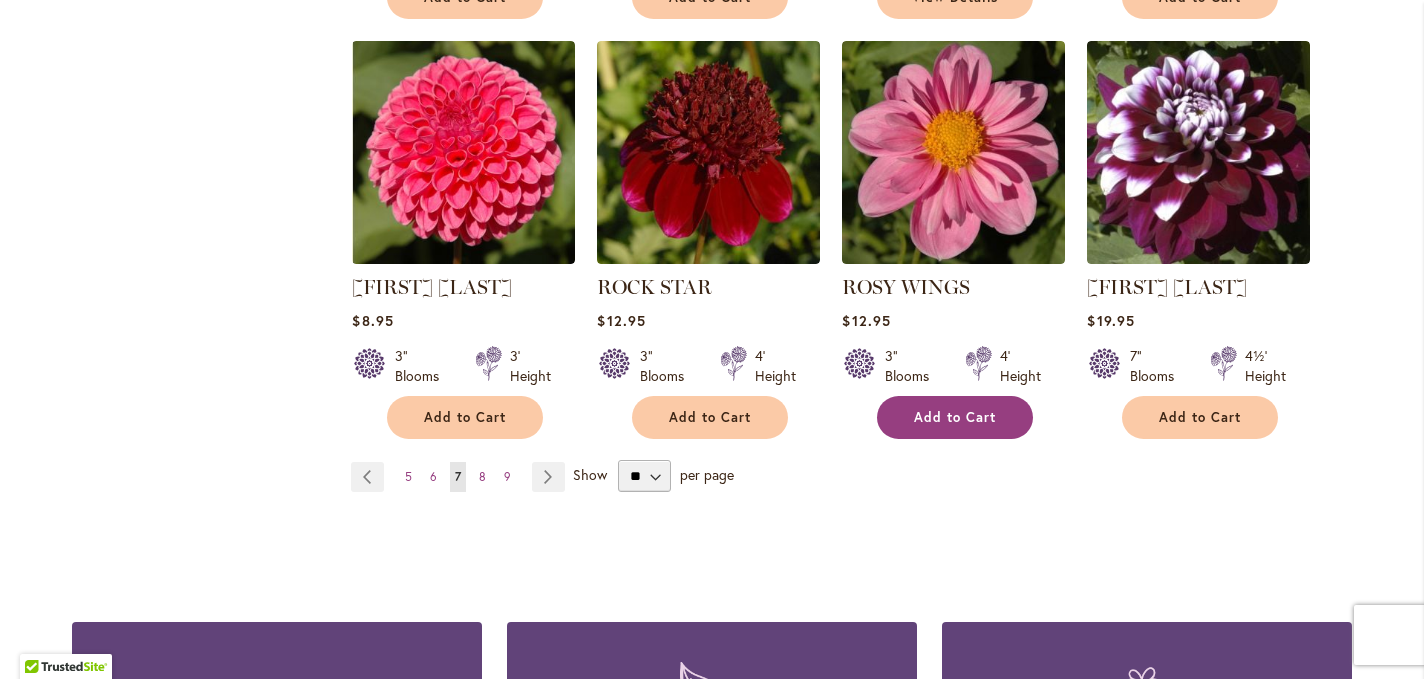 click on "Add to Cart" at bounding box center (955, 417) 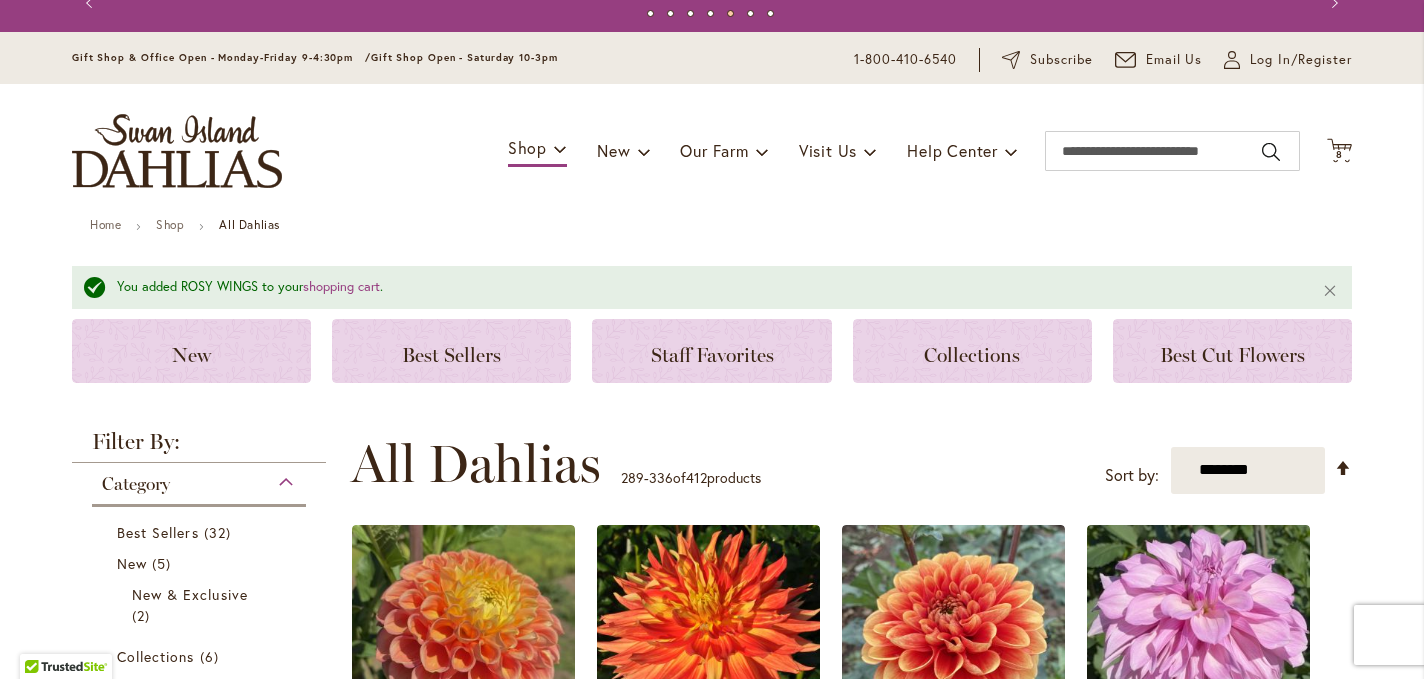scroll, scrollTop: 0, scrollLeft: 0, axis: both 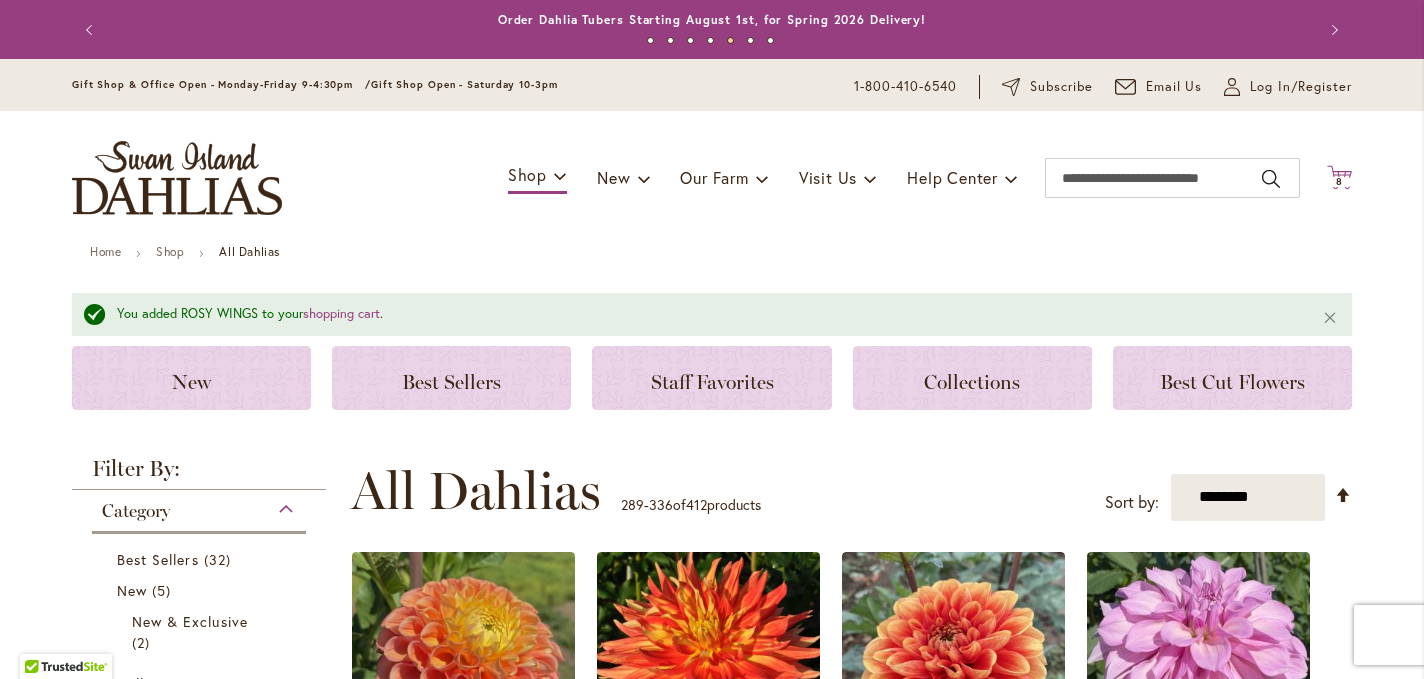 click on "8" at bounding box center (1339, 181) 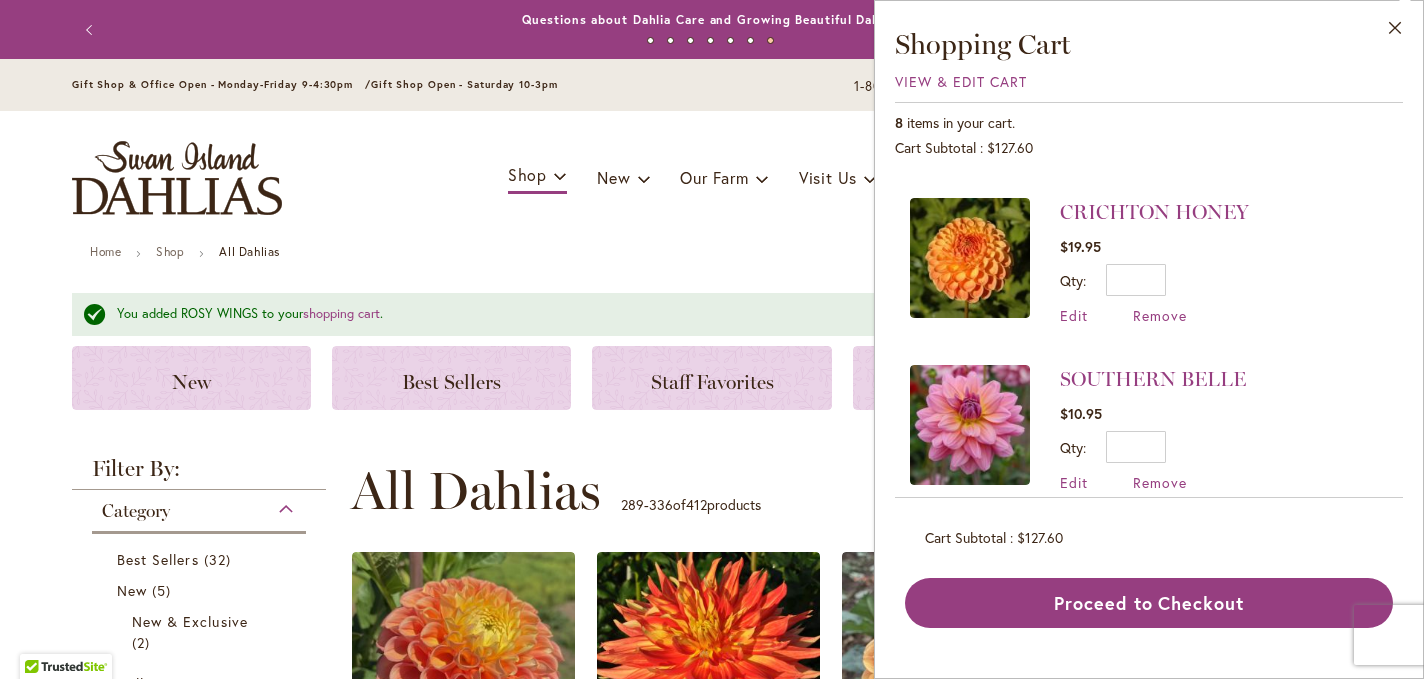 scroll, scrollTop: 1013, scrollLeft: 0, axis: vertical 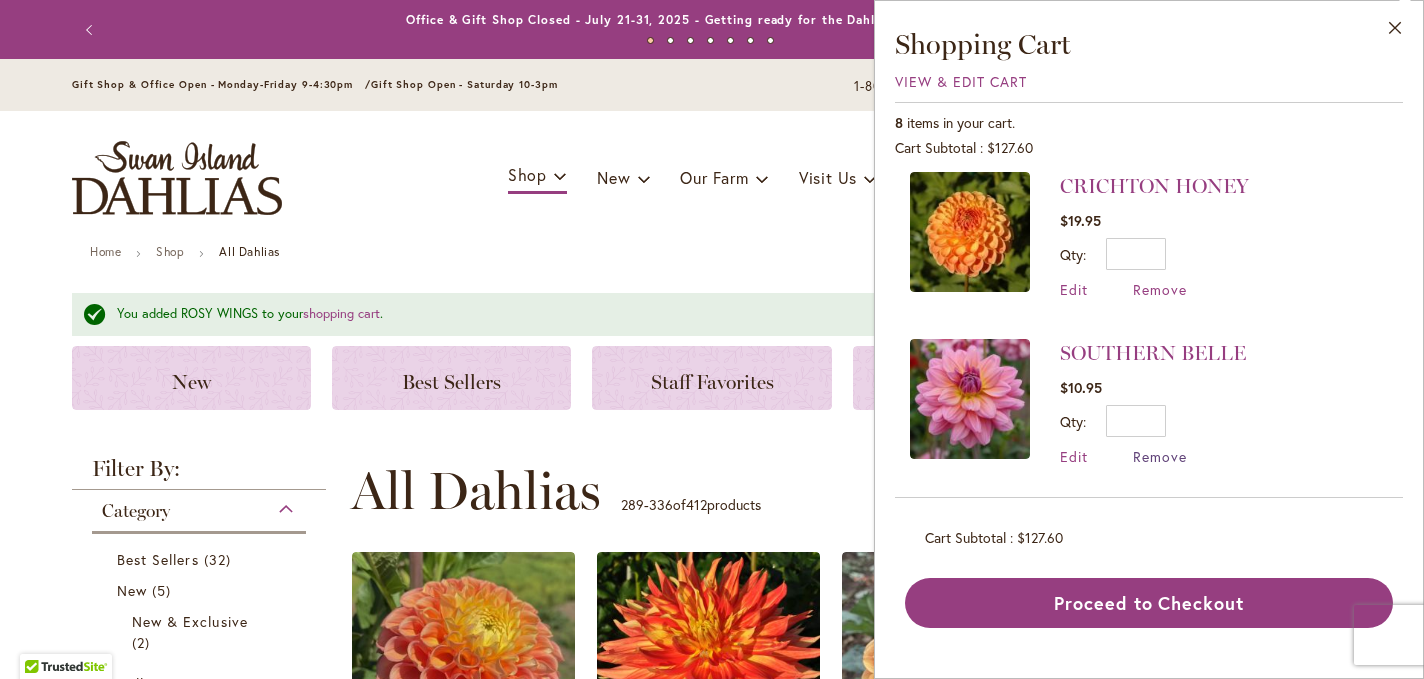 click on "Remove" at bounding box center [1160, 456] 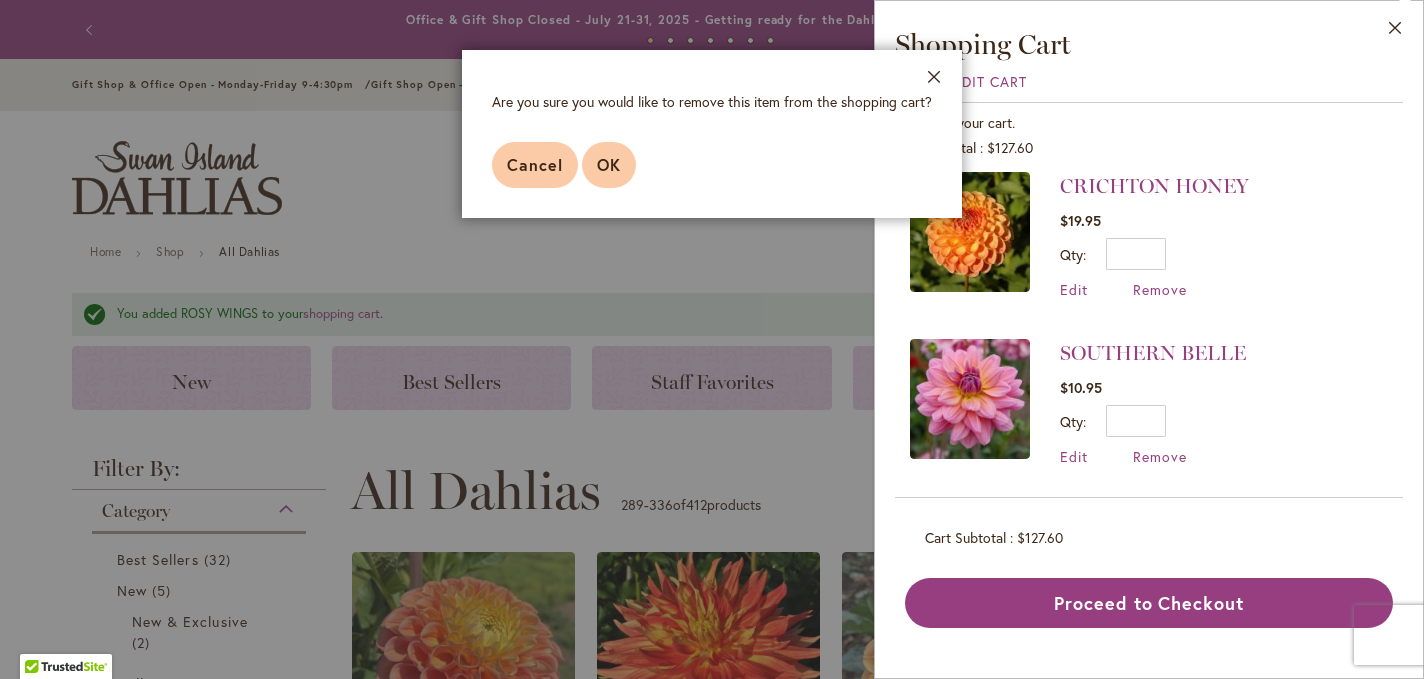 click on "OK" at bounding box center (609, 164) 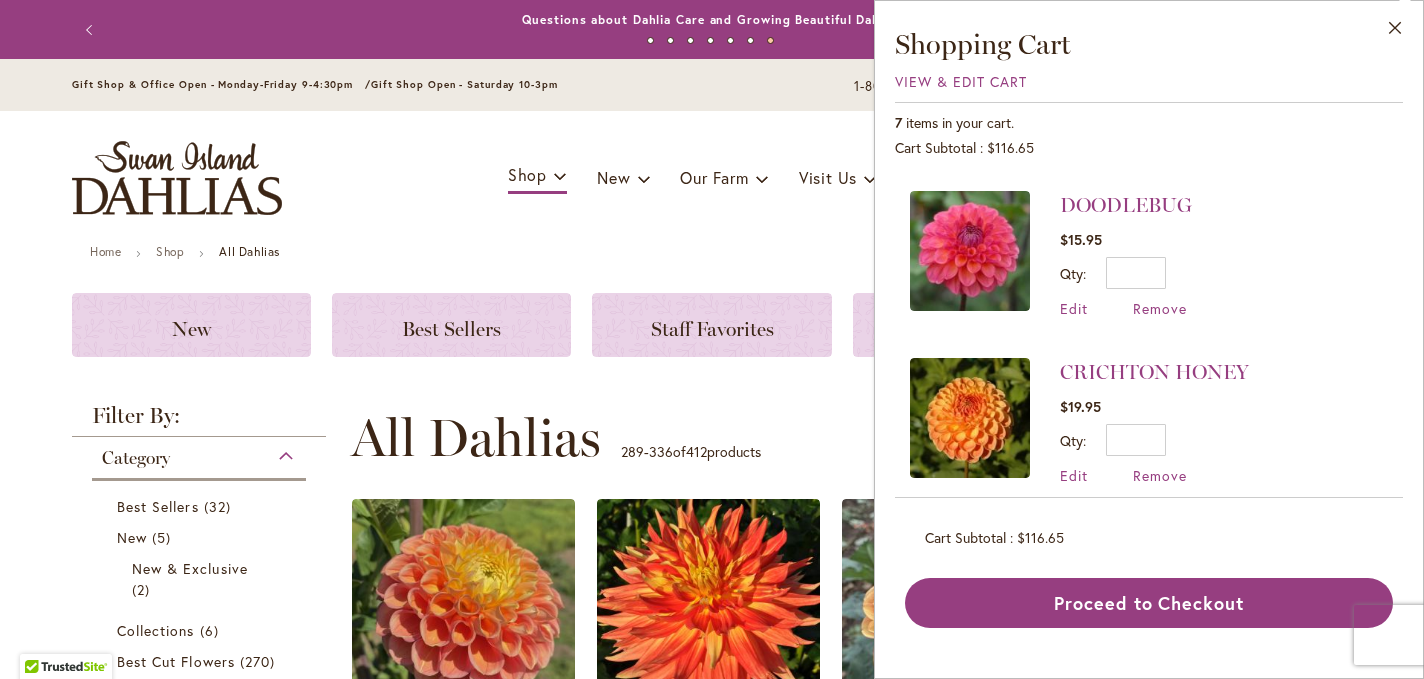 scroll, scrollTop: 846, scrollLeft: 0, axis: vertical 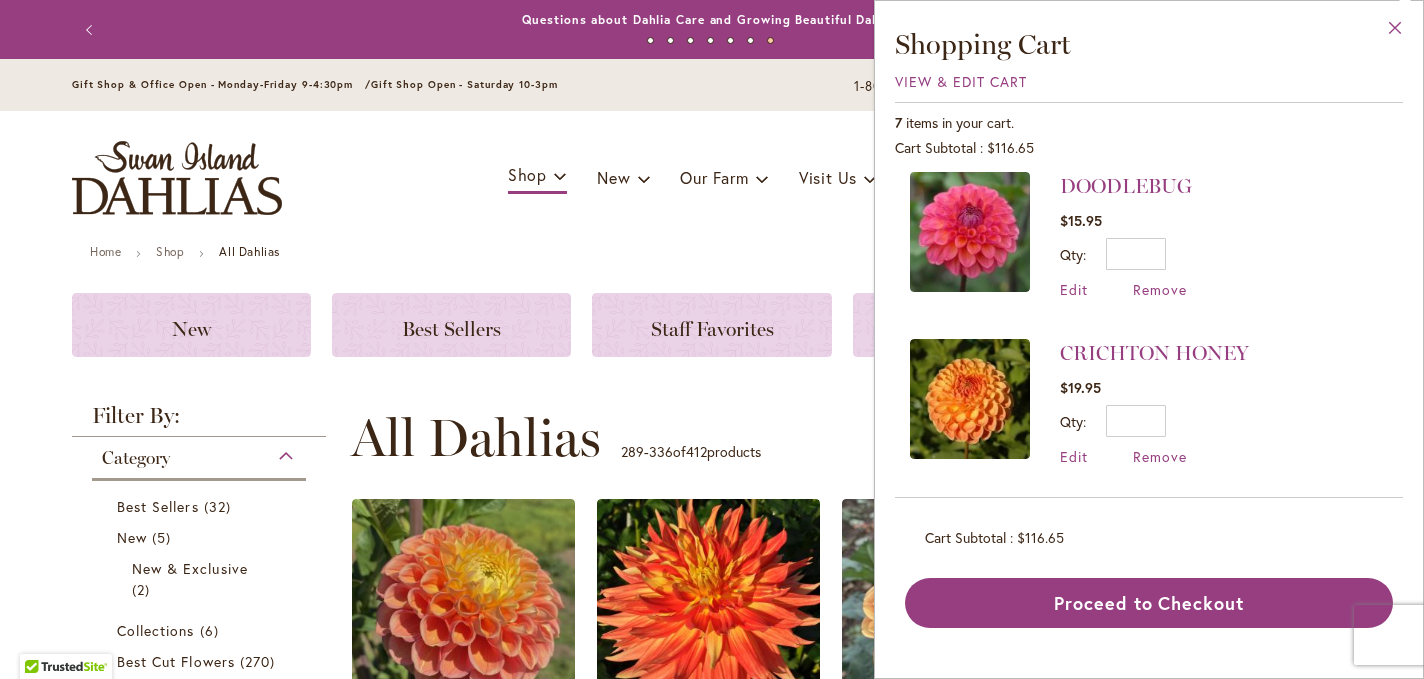 click on "Close" at bounding box center (1395, 32) 